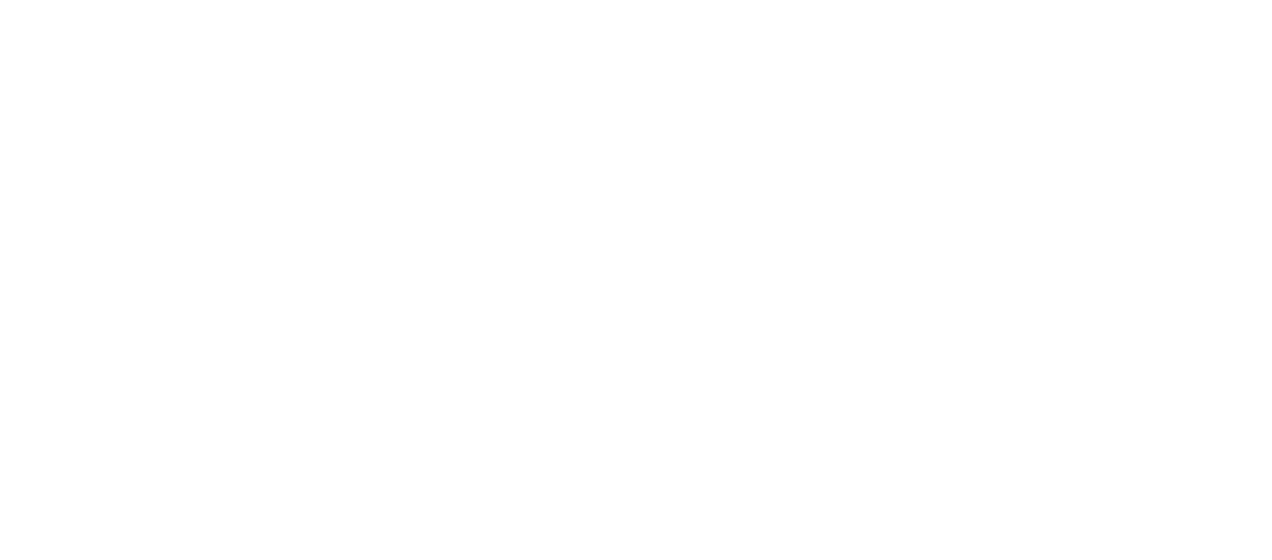 scroll, scrollTop: 0, scrollLeft: 0, axis: both 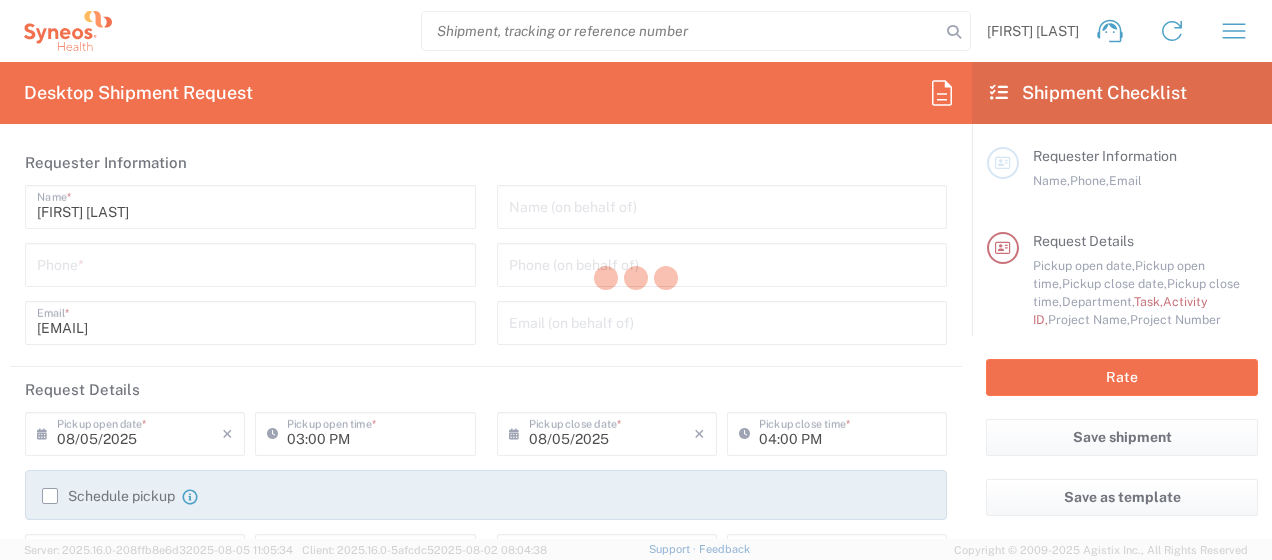 type on "4510" 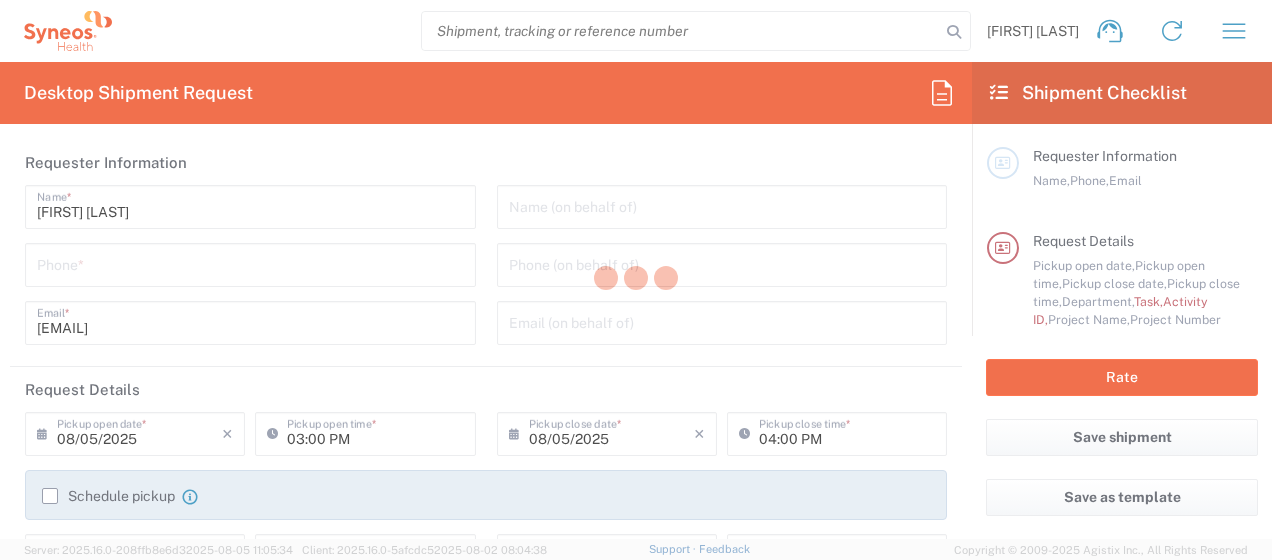 type on "Germany" 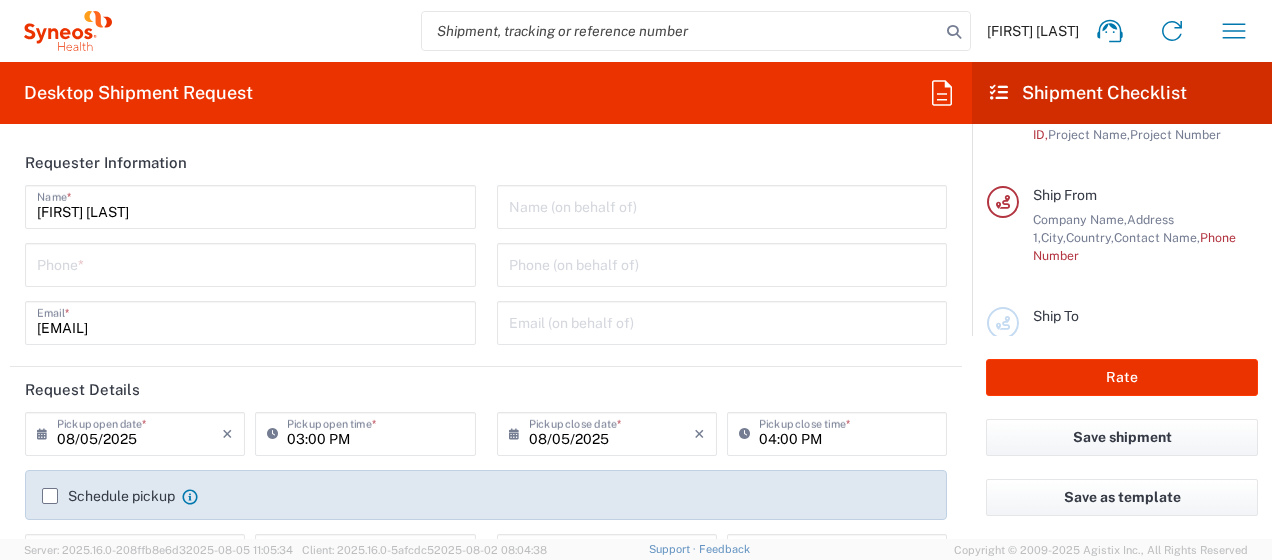 scroll, scrollTop: 226, scrollLeft: 0, axis: vertical 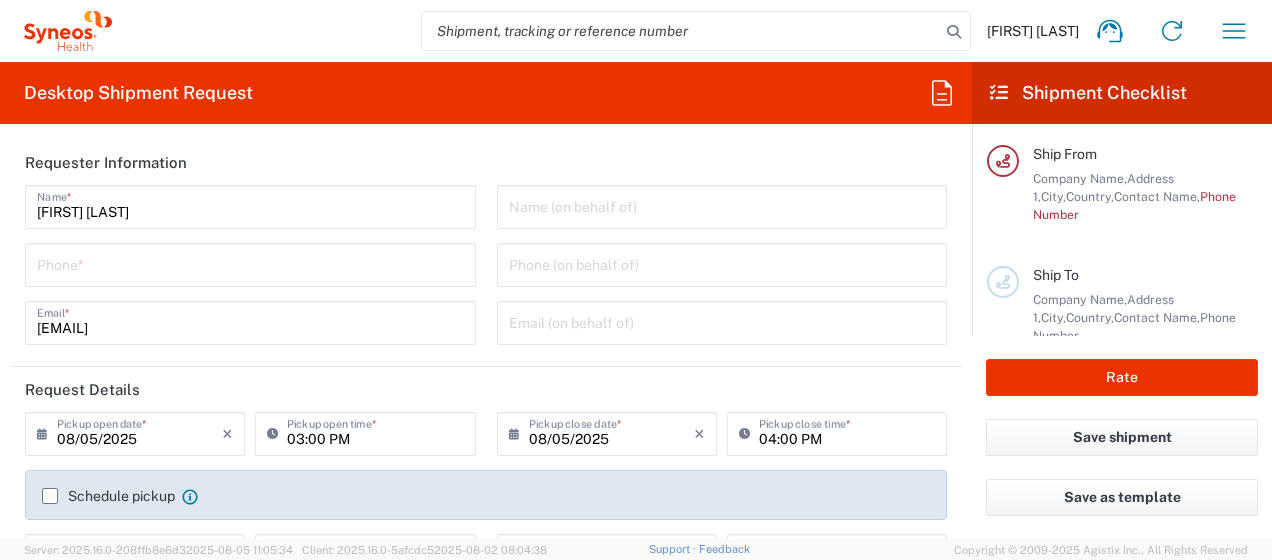 click at bounding box center [250, 263] 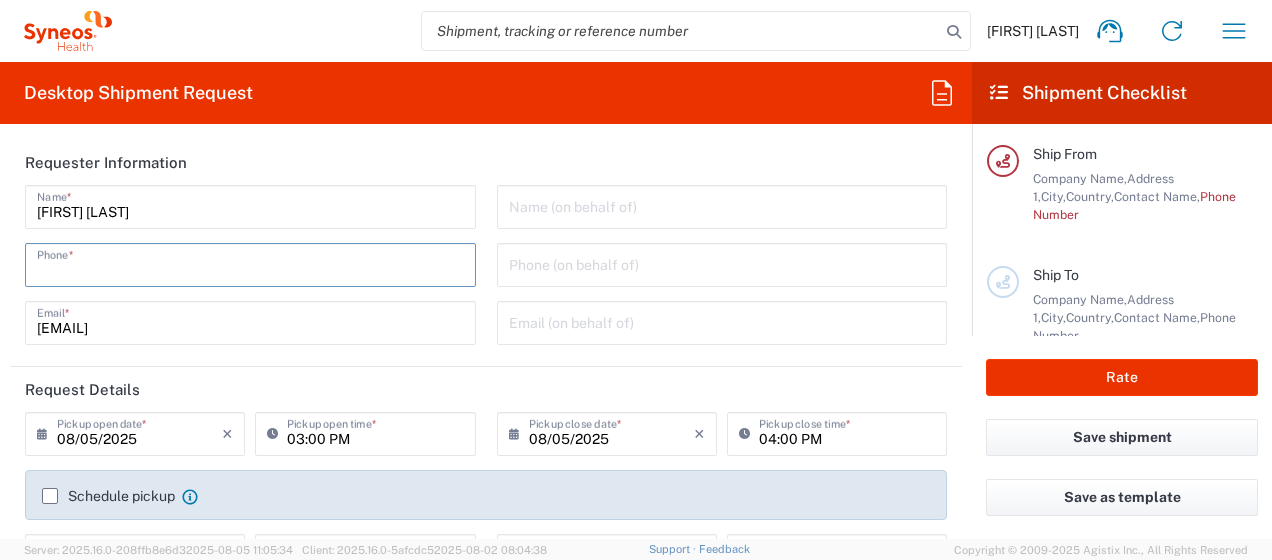type on "[PHONE]" 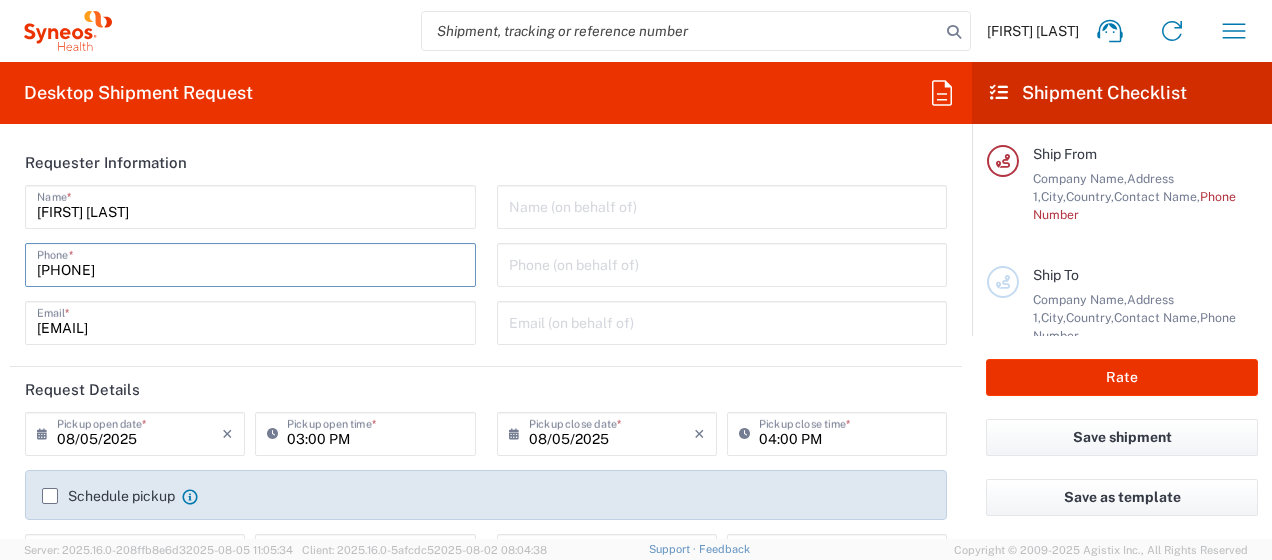 type on "Other" 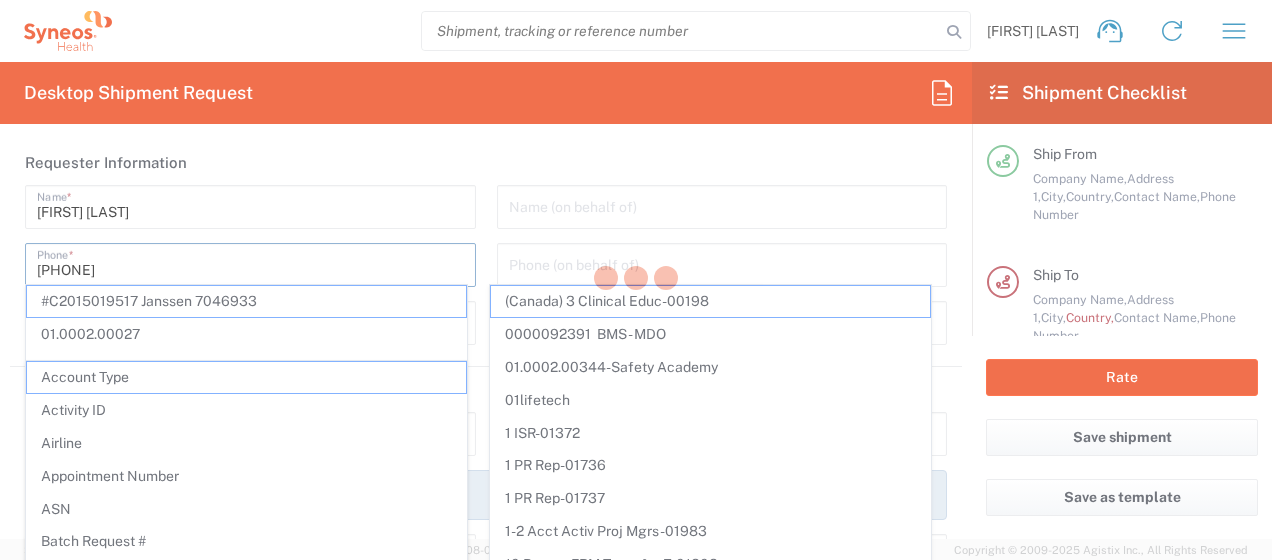 scroll, scrollTop: 208, scrollLeft: 0, axis: vertical 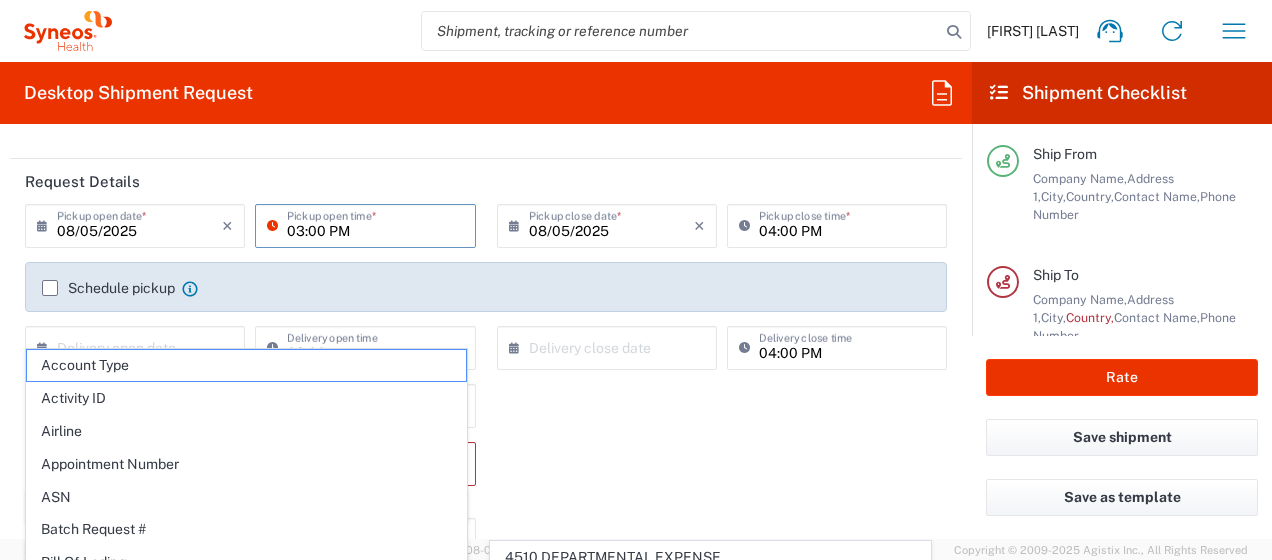 click on "03:00 PM" at bounding box center [375, 224] 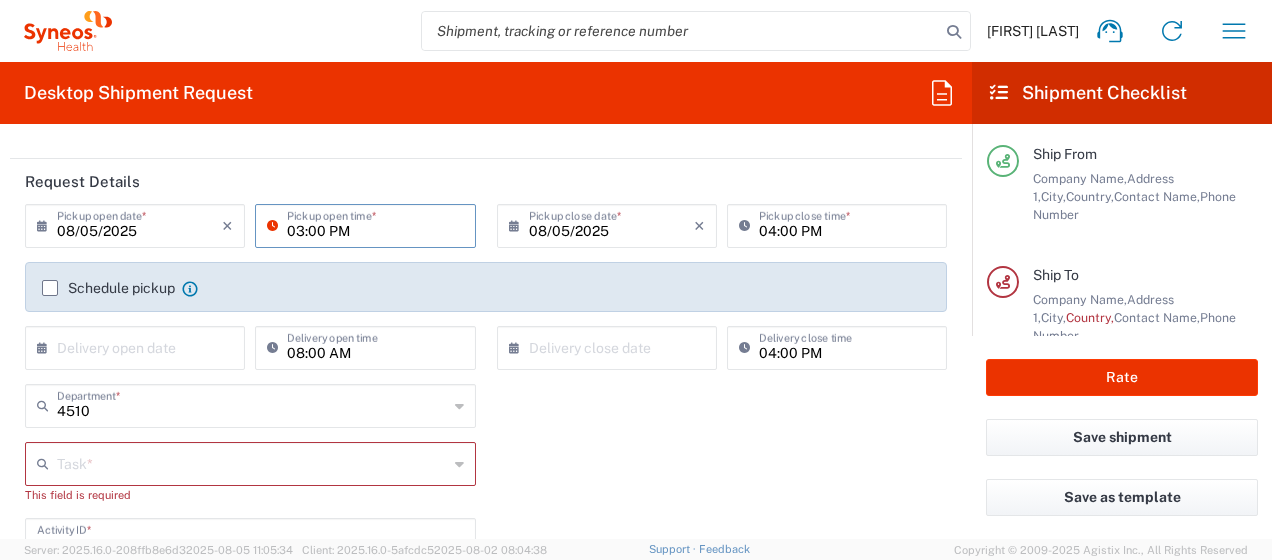 click on "03:00 PM" at bounding box center [375, 224] 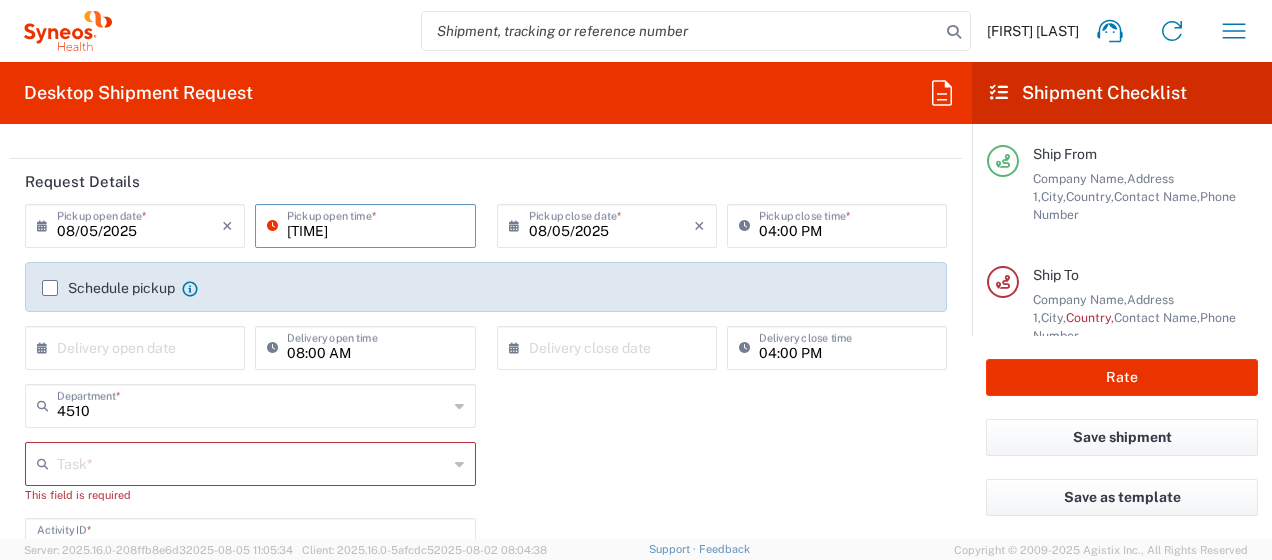 click on "[TIME]" at bounding box center (375, 224) 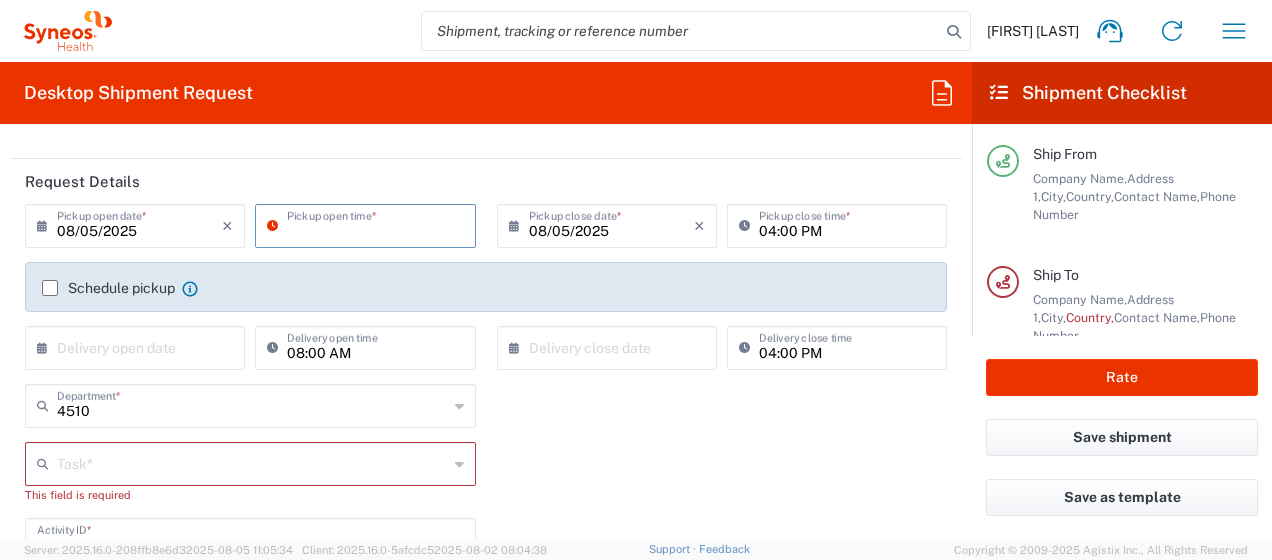 click on "4510  Department  * 4510 3000 3100 3109 3110 3111 3112 3125 3130 3135 3136 3150 3155 3165 3171 3172 3190 3191 3192 3193 3194 3200 3201 3202 3210 3211 Dept 3212 3213 3214 3215 3216 3218 3220 3221 3222 3223 3225 3226 3227 3228 3229 3230 3231 3232 3233 3234 3235 3236 3237 3238 3240" 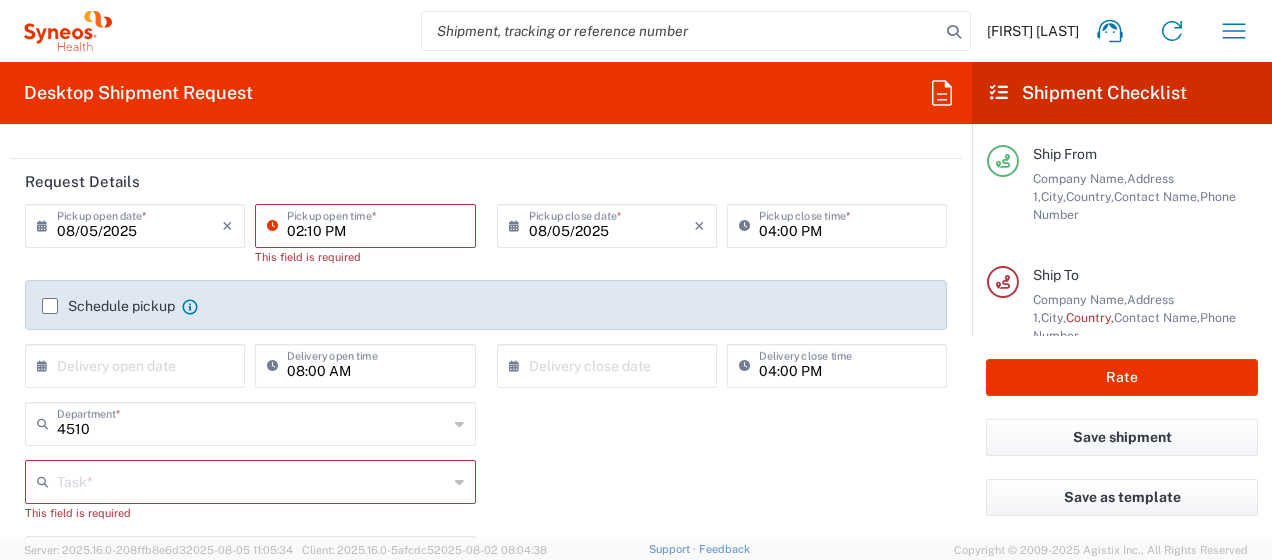click on "02:10 PM" at bounding box center (375, 224) 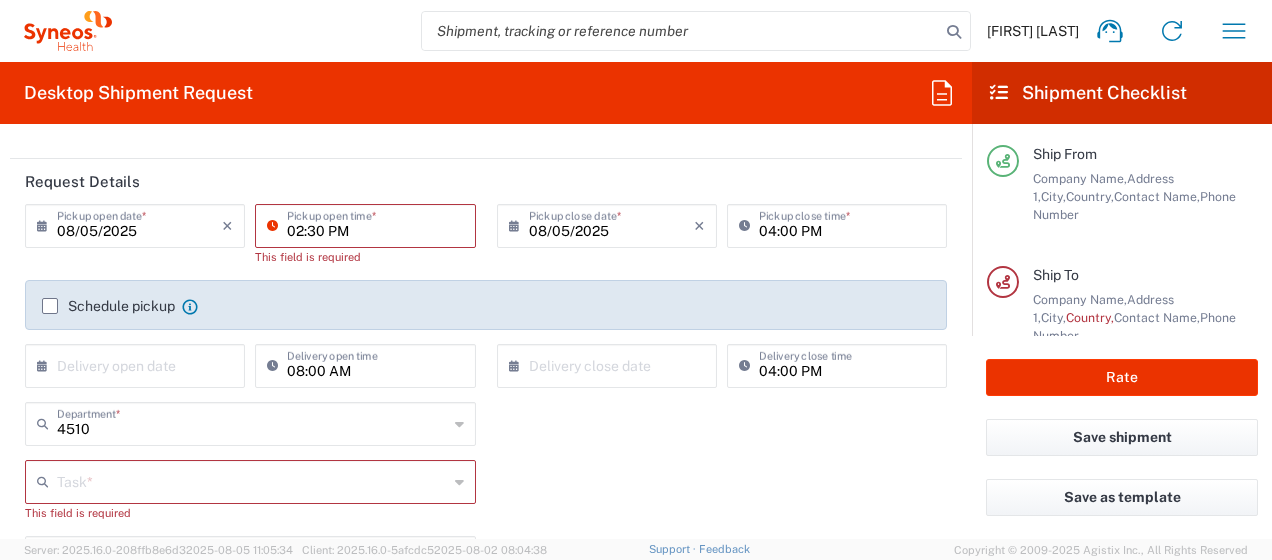 type on "02:30 PM" 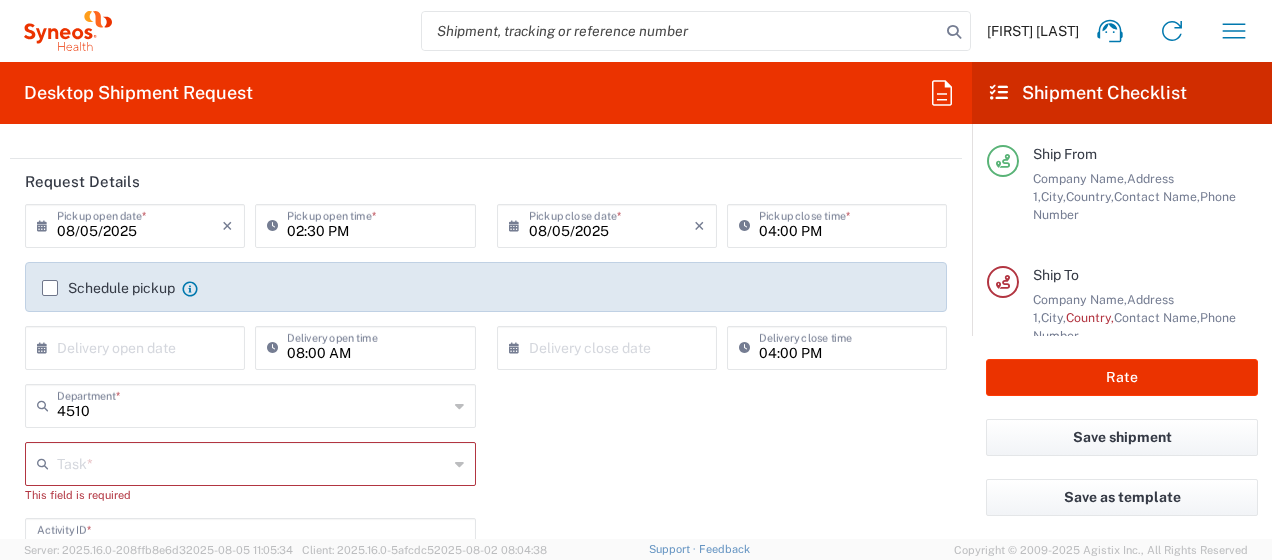 click on "Schedule pickup  When scheduling a pickup please be sure to meet the following criteria:
1. Pickup window should start at least 2 hours after current time.
2.Pickup window needs to be at least 2 hours.
3.Pickup close time should not exceed business hours." 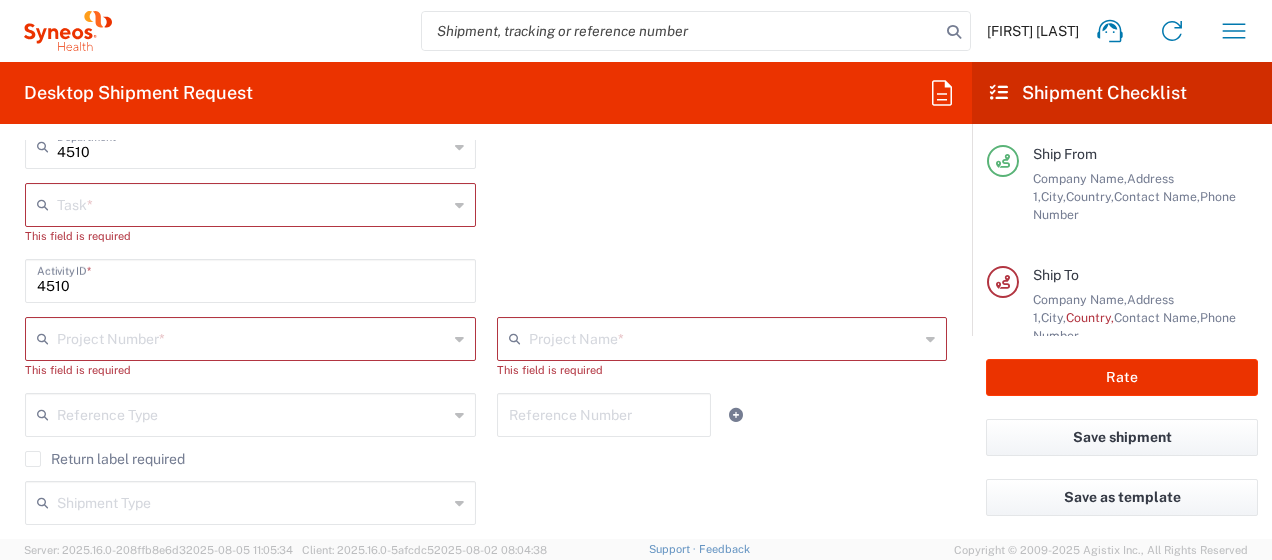 scroll, scrollTop: 473, scrollLeft: 0, axis: vertical 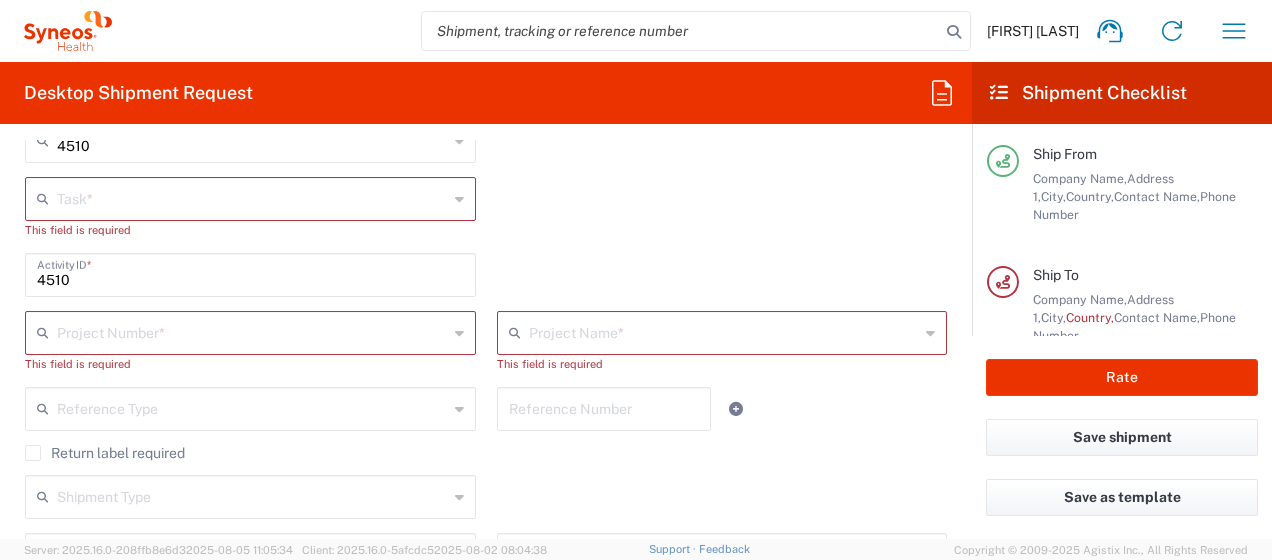 click at bounding box center [252, 197] 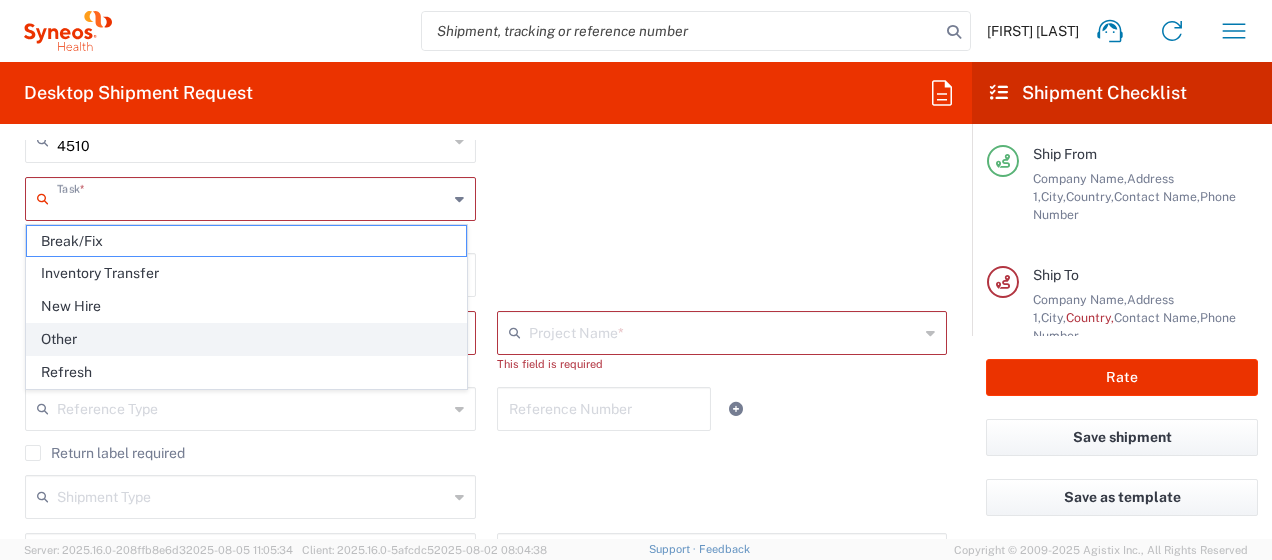 click on "Other" 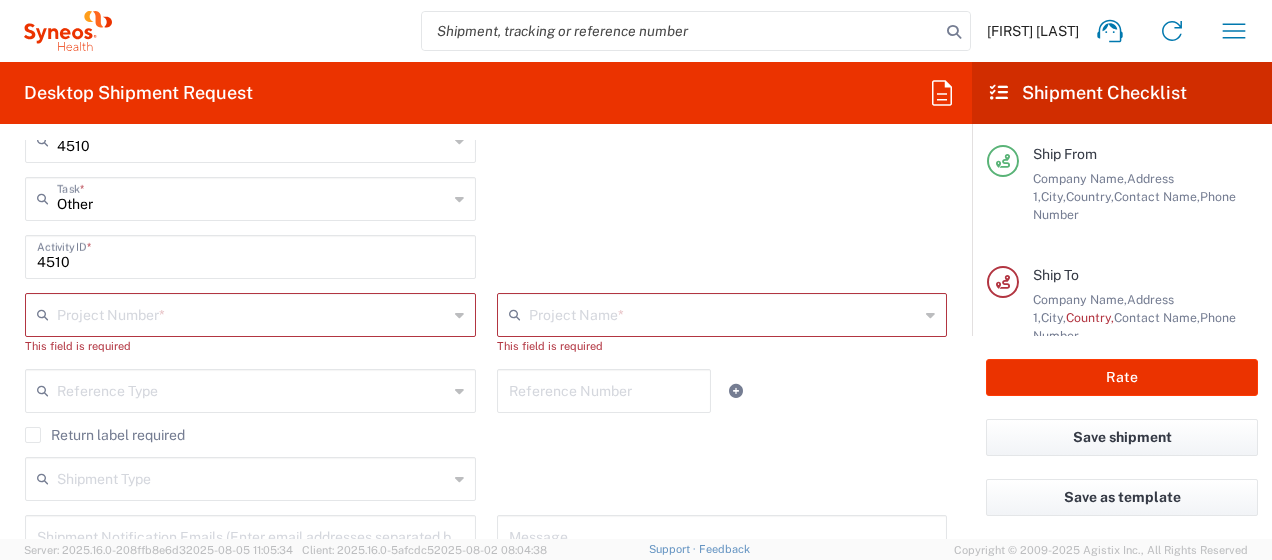 click at bounding box center [252, 313] 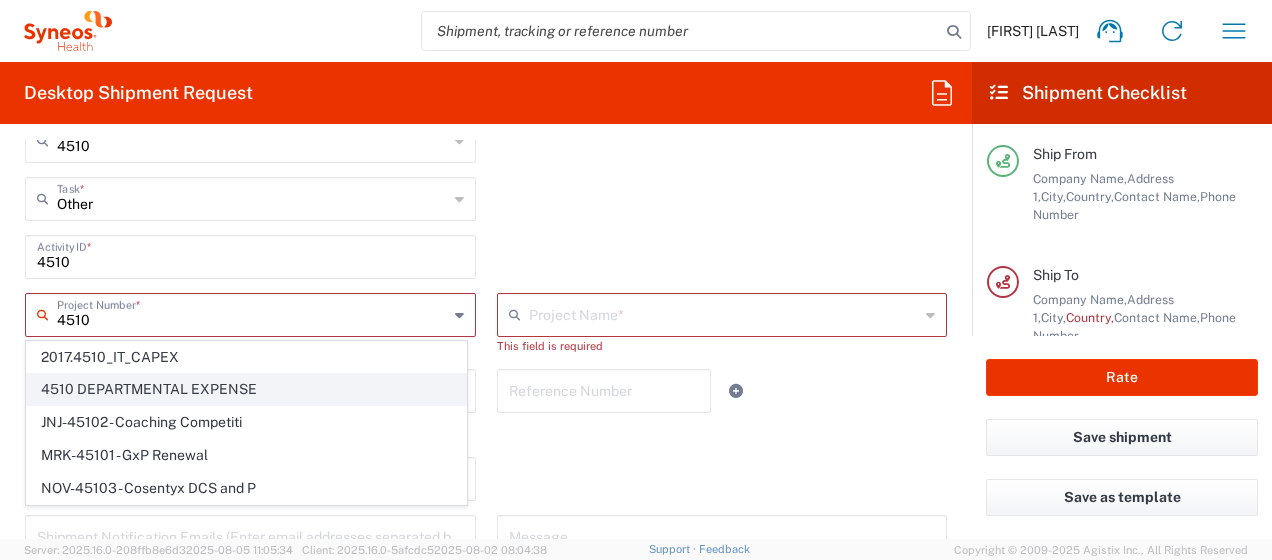 drag, startPoint x: 74, startPoint y: 314, endPoint x: 222, endPoint y: 379, distance: 161.64467 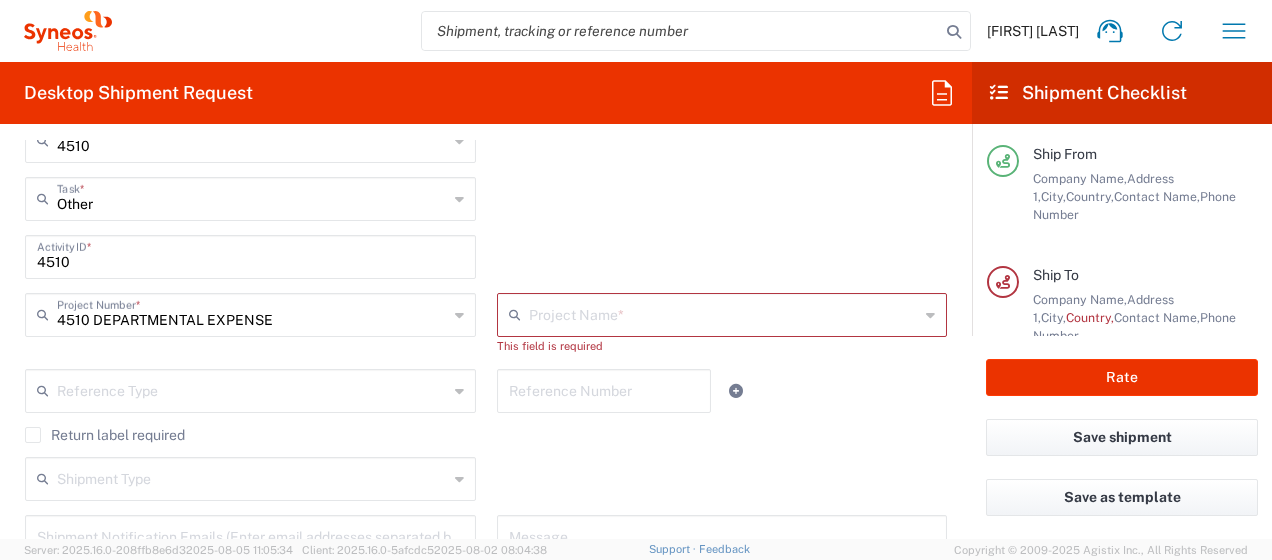 type on "4510 DEPARTMENTAL EXPENSE" 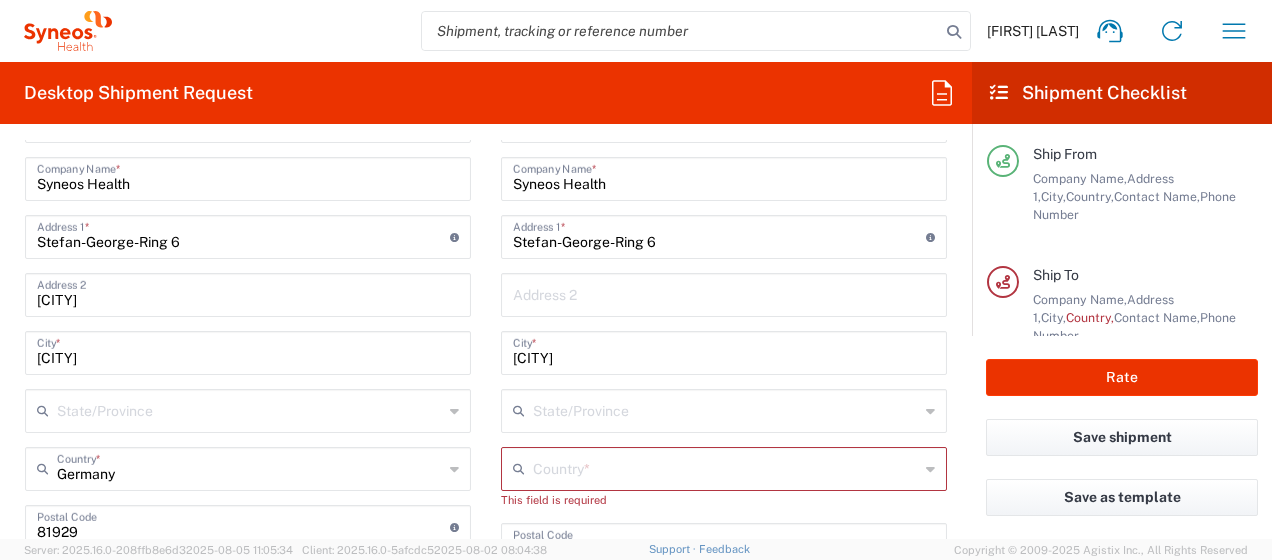 scroll, scrollTop: 997, scrollLeft: 0, axis: vertical 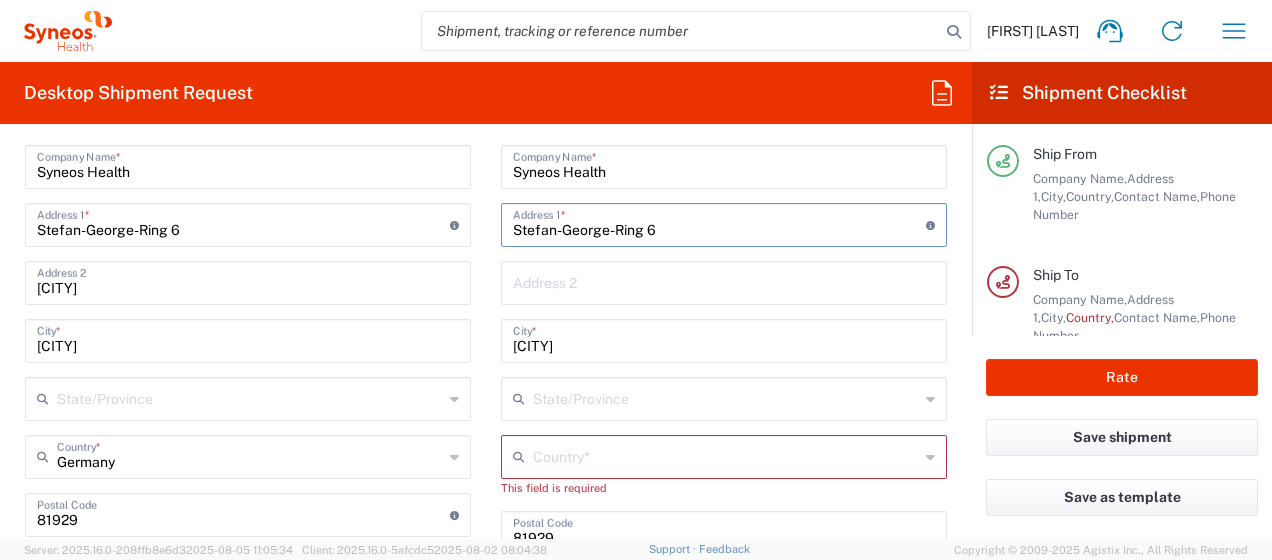 drag, startPoint x: 670, startPoint y: 229, endPoint x: 412, endPoint y: 242, distance: 258.3273 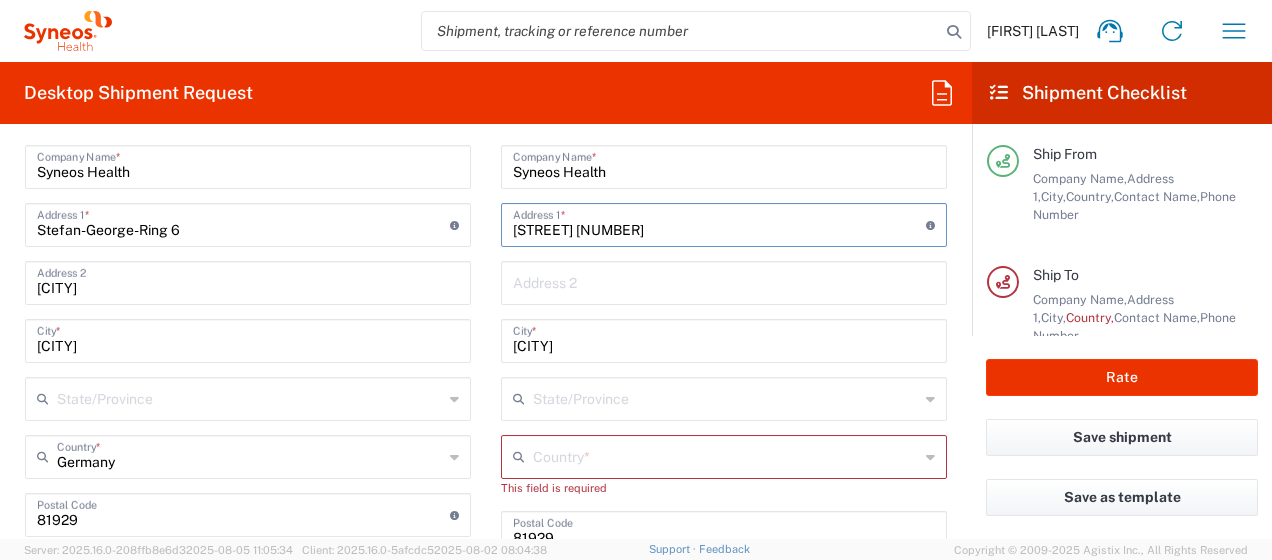 type on "[STREET] [NUMBER]" 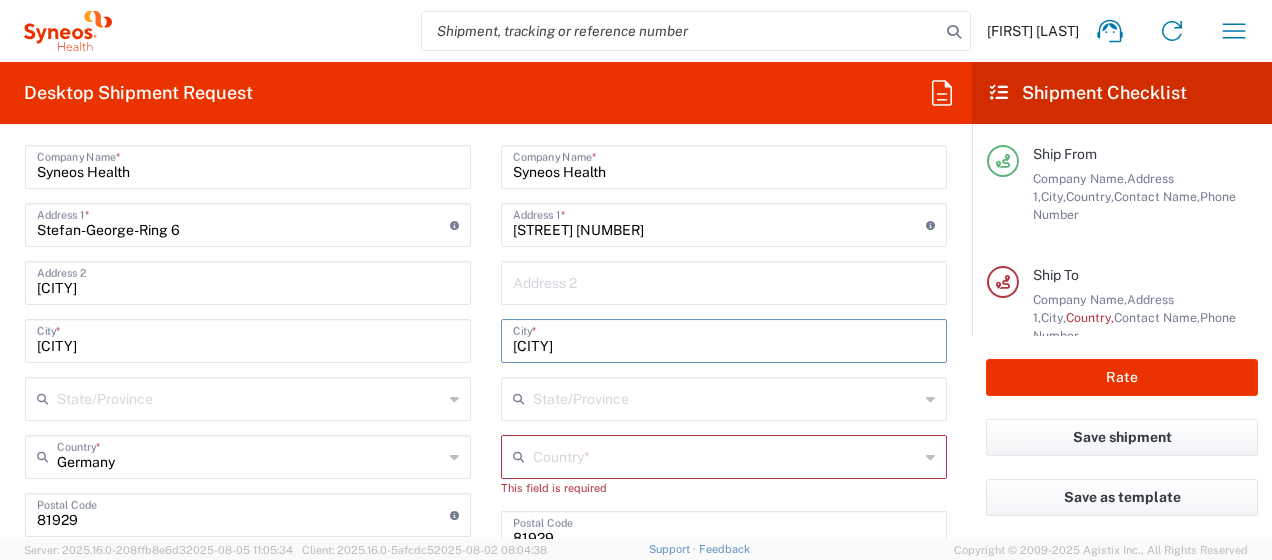 click on "[CITY]" at bounding box center [724, 339] 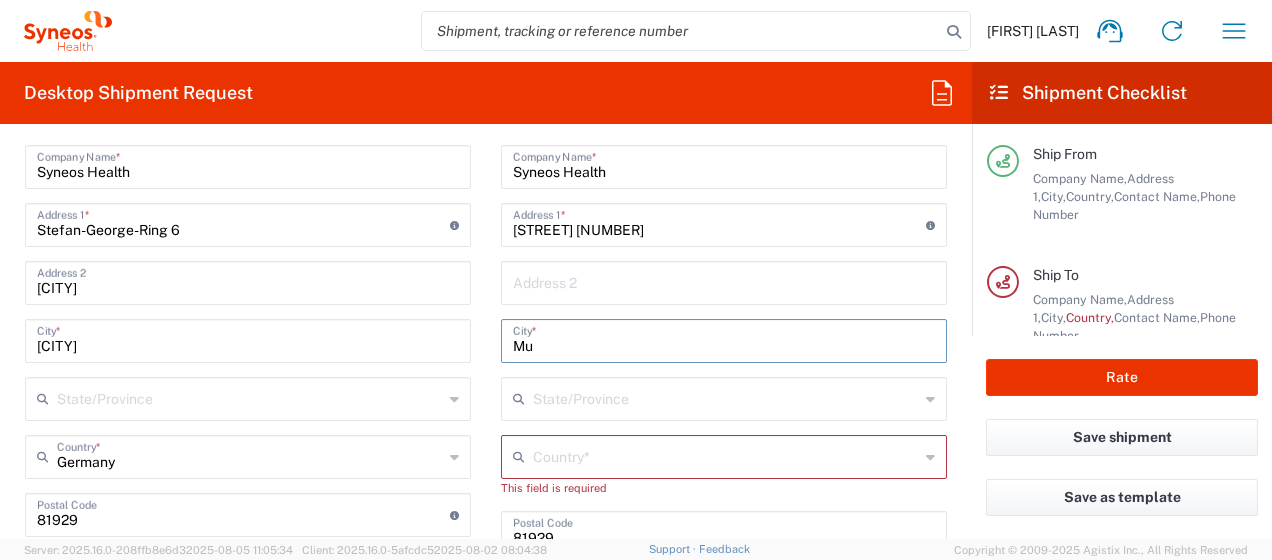 type on "M" 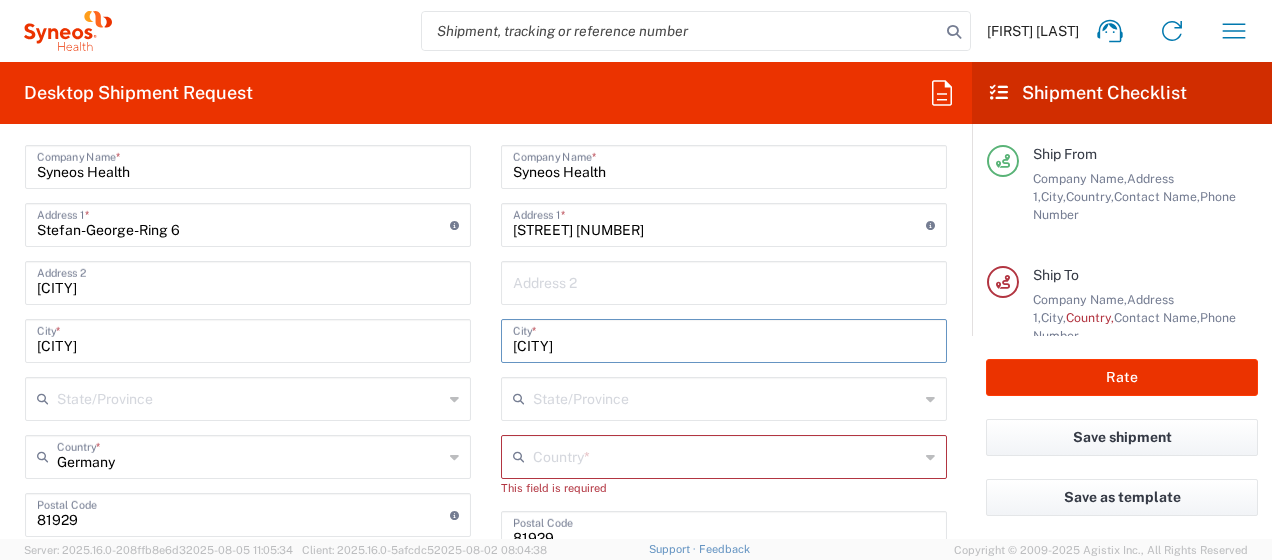 type on "[CITY]" 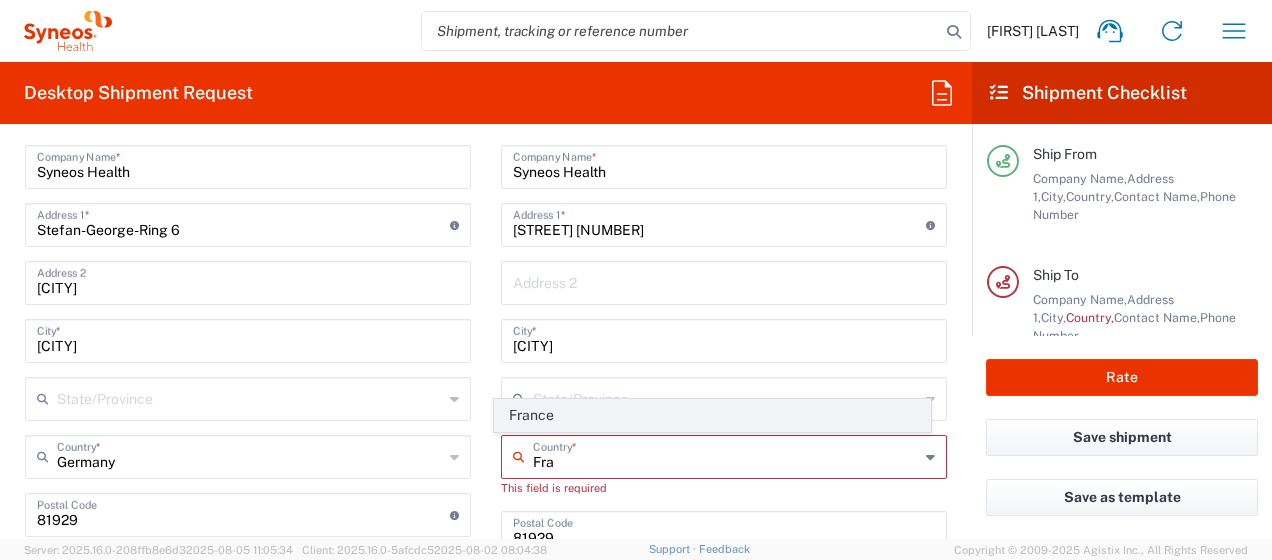 click on "France" 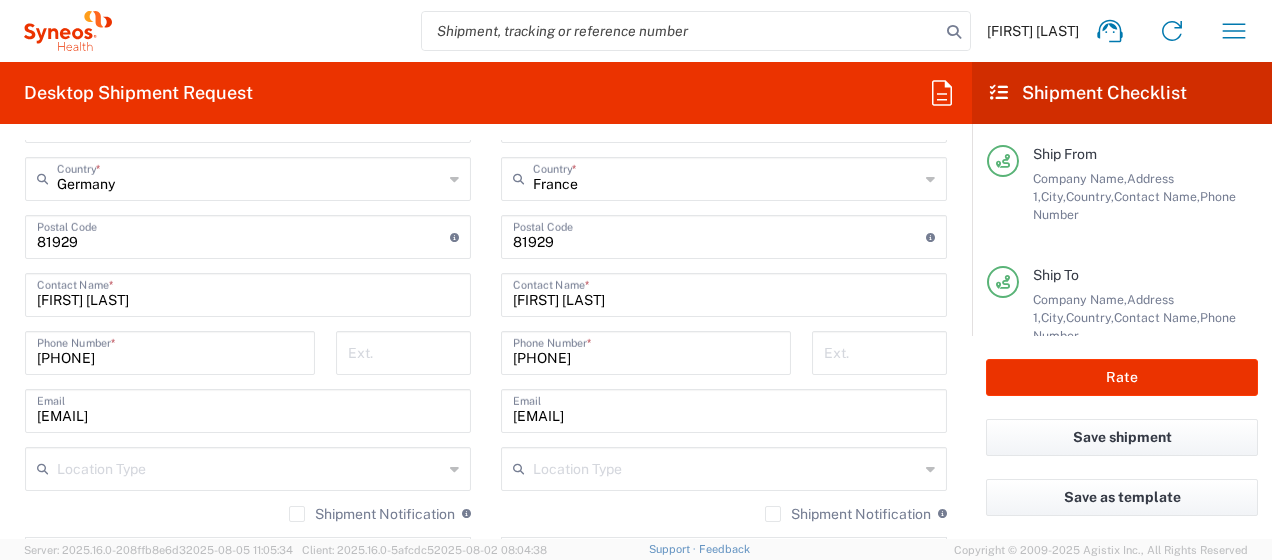 scroll, scrollTop: 1282, scrollLeft: 0, axis: vertical 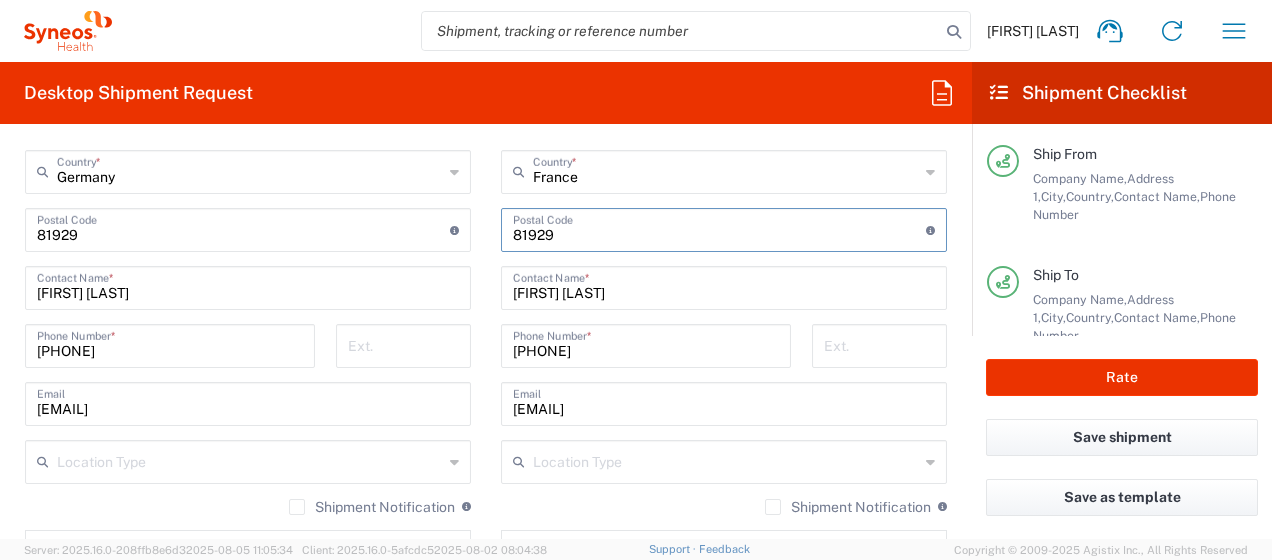click at bounding box center (719, 228) 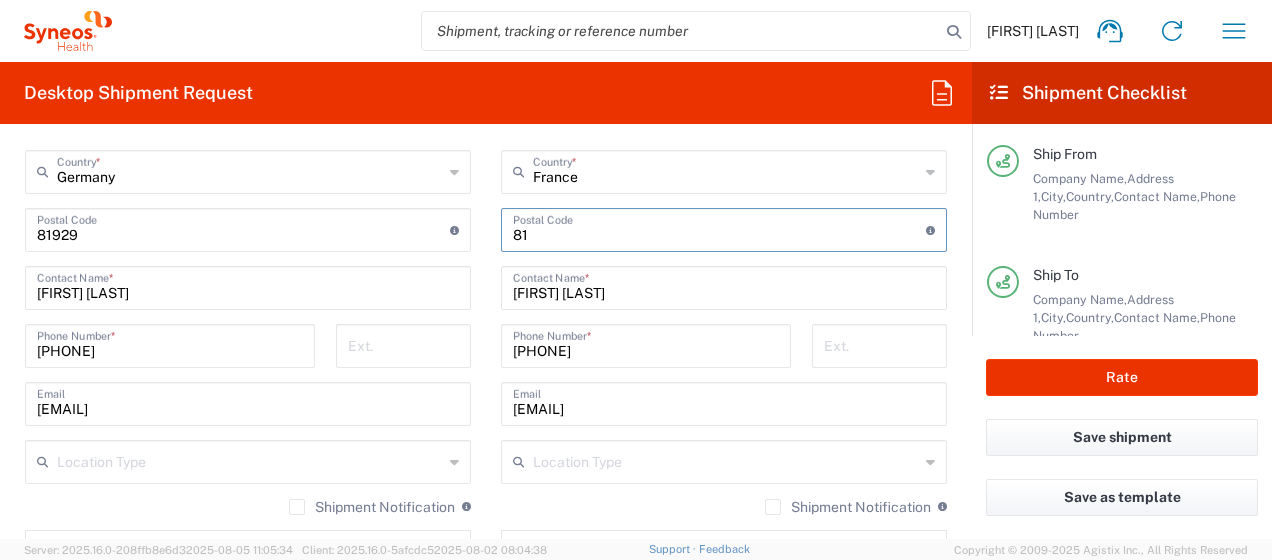 type on "8" 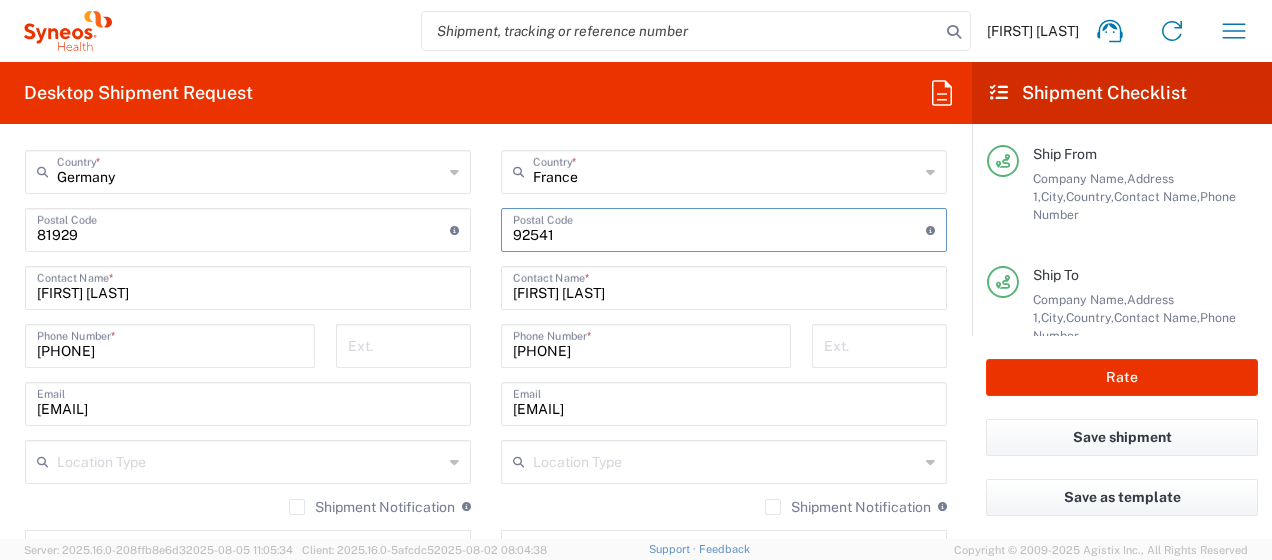 type on "92541" 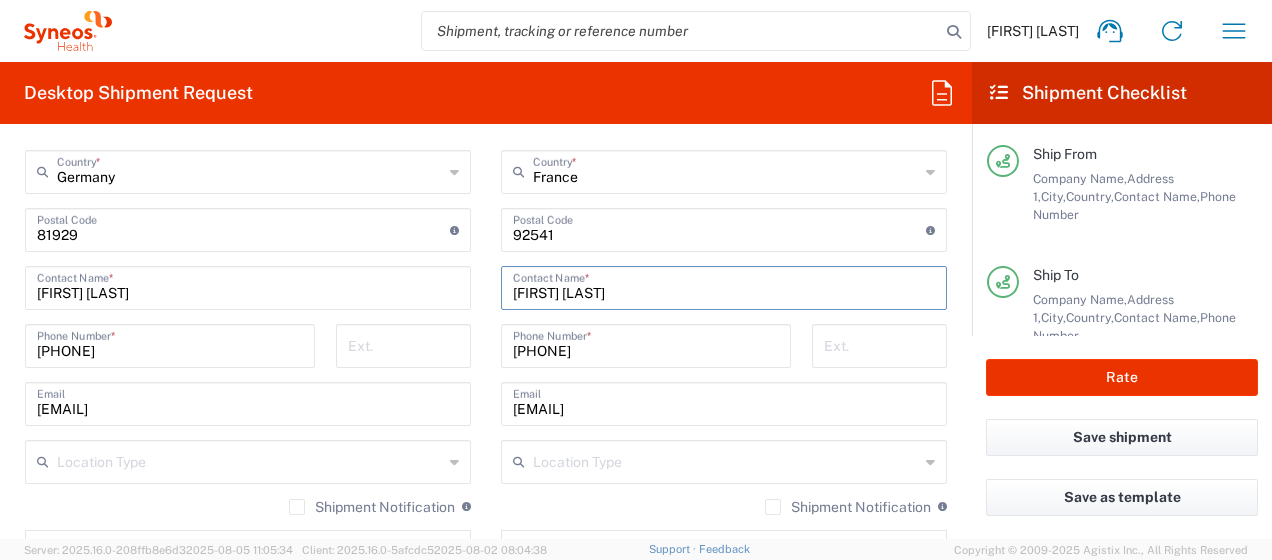 drag, startPoint x: 638, startPoint y: 294, endPoint x: 474, endPoint y: 288, distance: 164.10973 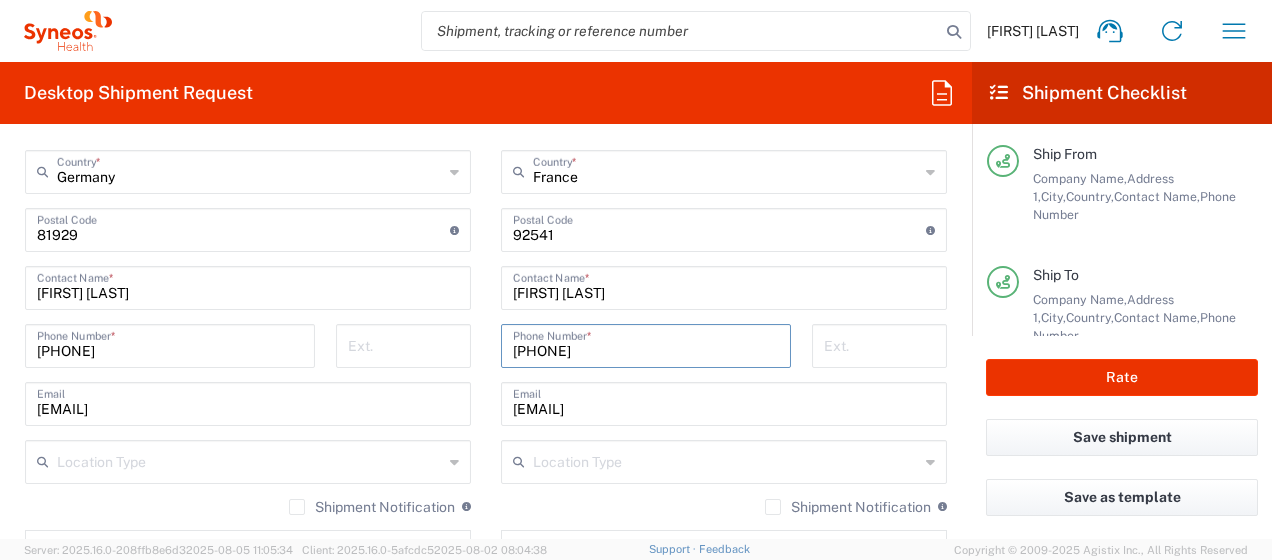 drag, startPoint x: 604, startPoint y: 349, endPoint x: 476, endPoint y: 350, distance: 128.0039 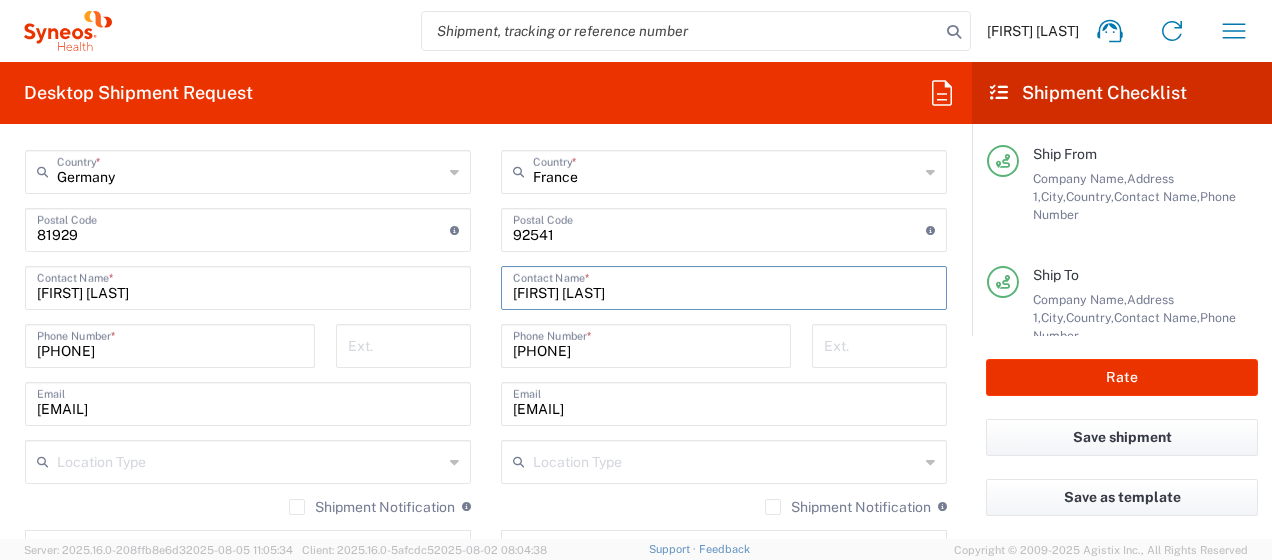 drag, startPoint x: 637, startPoint y: 294, endPoint x: 458, endPoint y: 293, distance: 179.00279 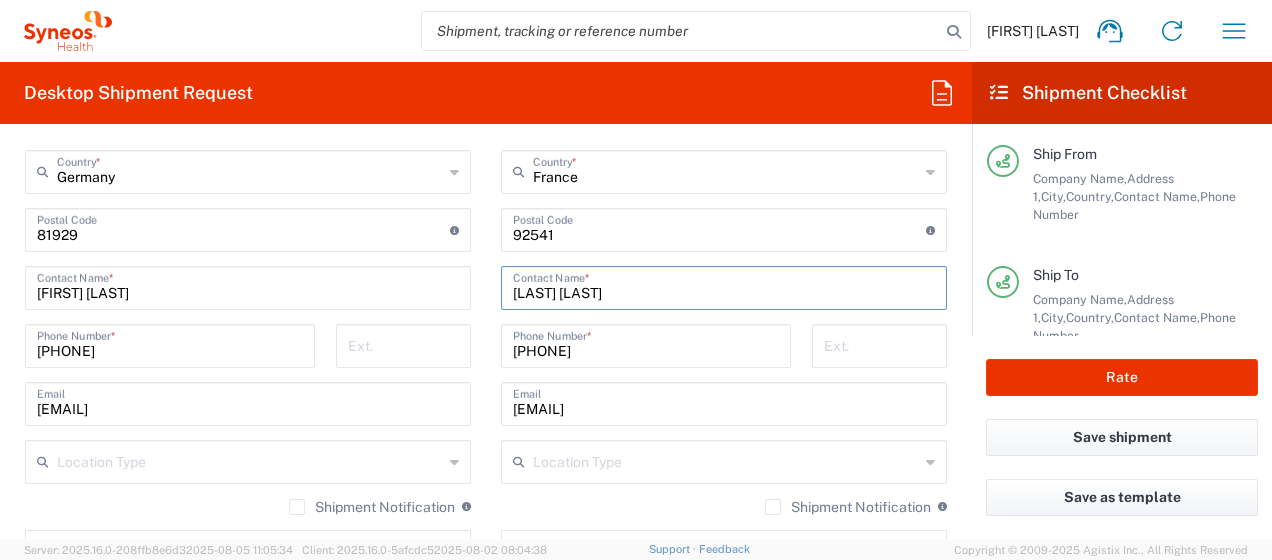 type on "[LAST] [LAST]" 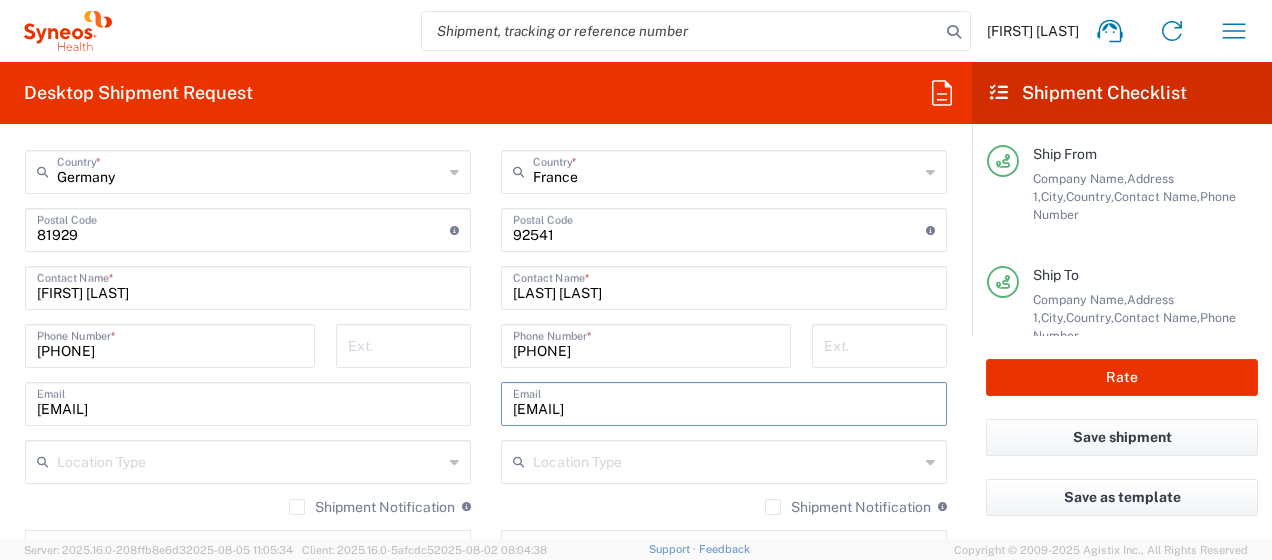drag, startPoint x: 764, startPoint y: 402, endPoint x: 447, endPoint y: 389, distance: 317.26645 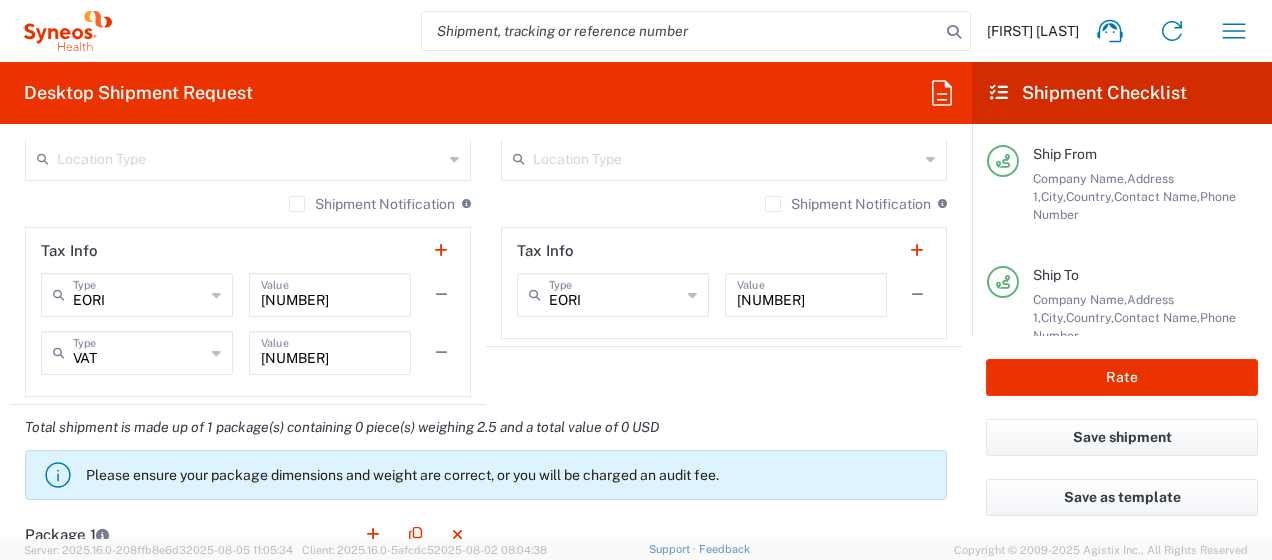 scroll, scrollTop: 1572, scrollLeft: 0, axis: vertical 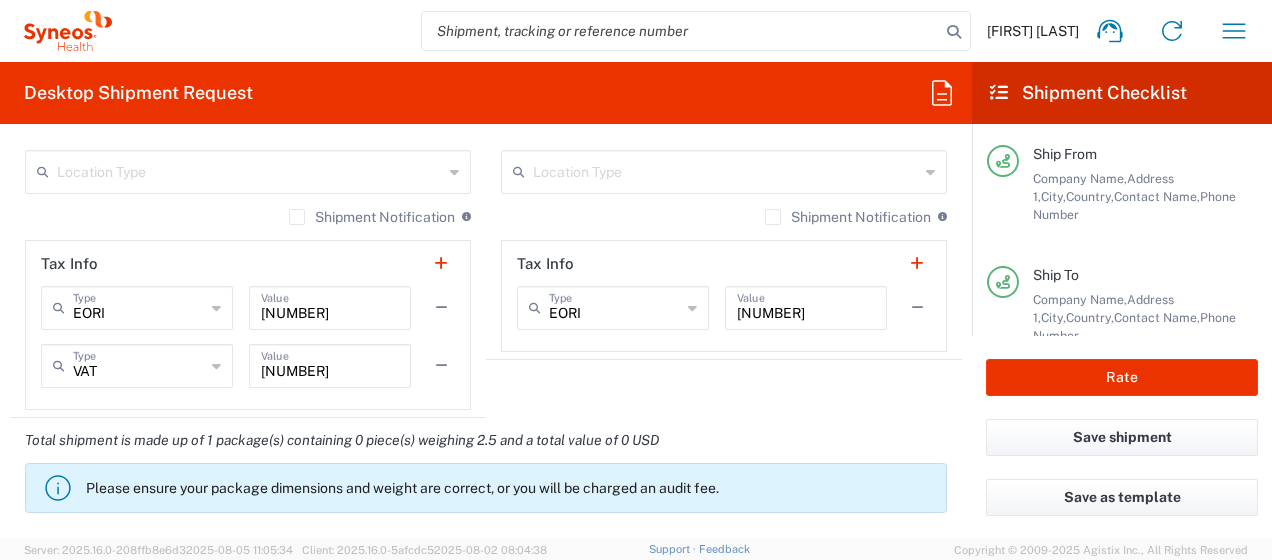 type on "[EMAIL]" 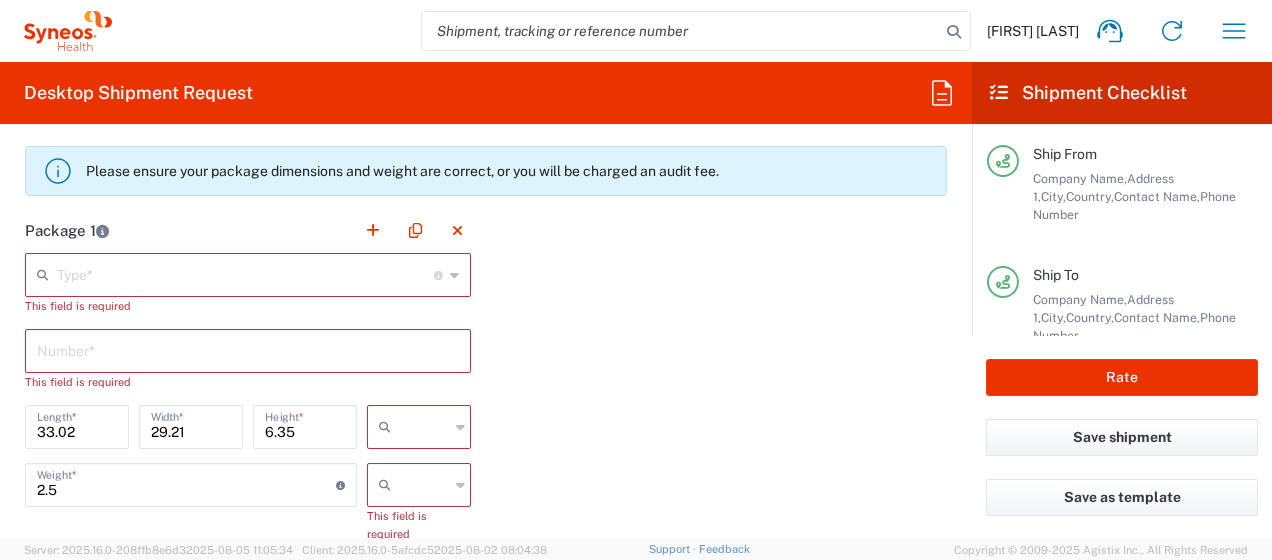 scroll, scrollTop: 1922, scrollLeft: 0, axis: vertical 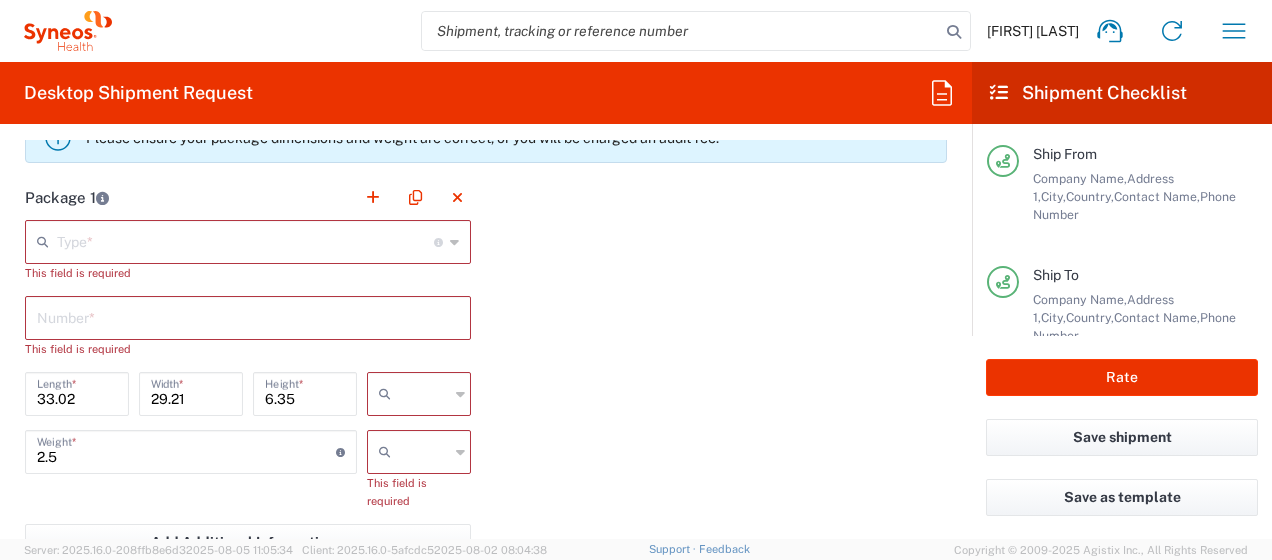 click at bounding box center [245, 240] 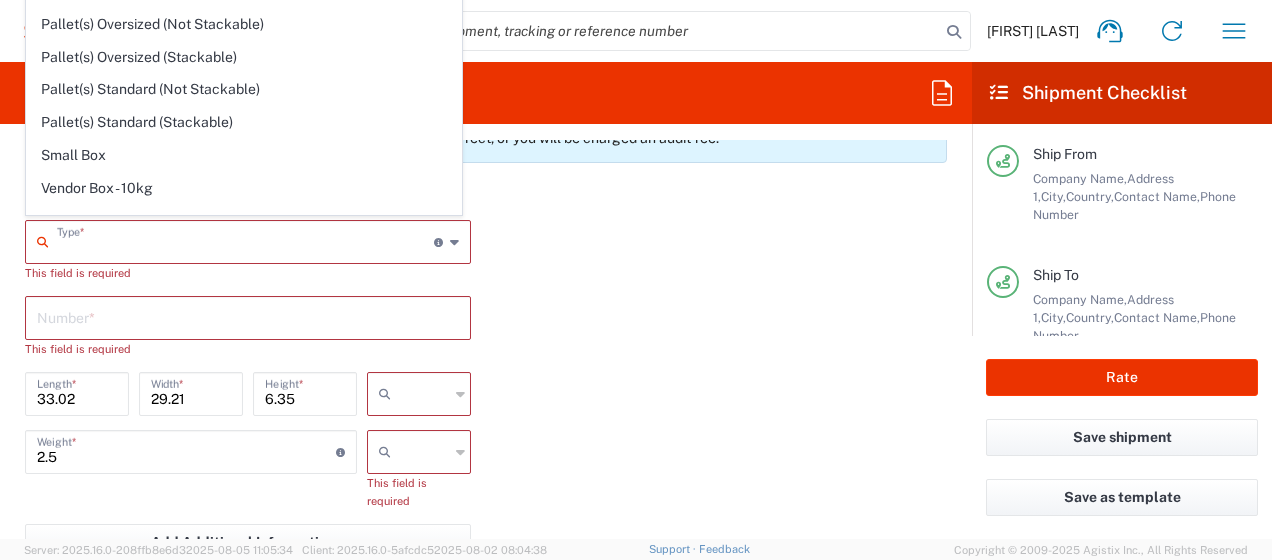 scroll, scrollTop: 0, scrollLeft: 0, axis: both 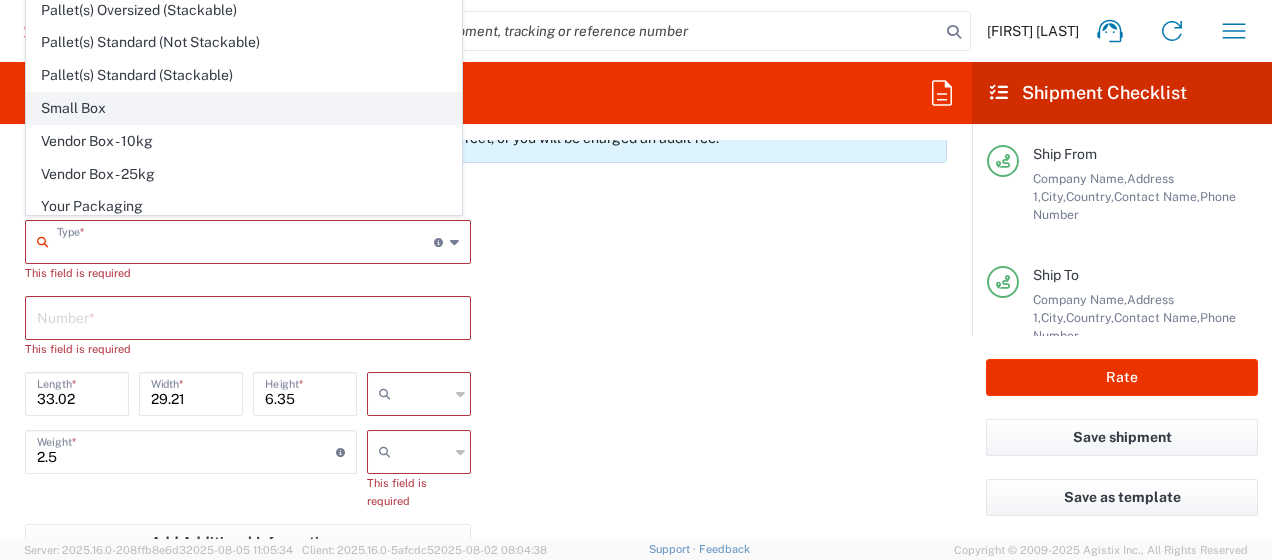 click on "Small Box" 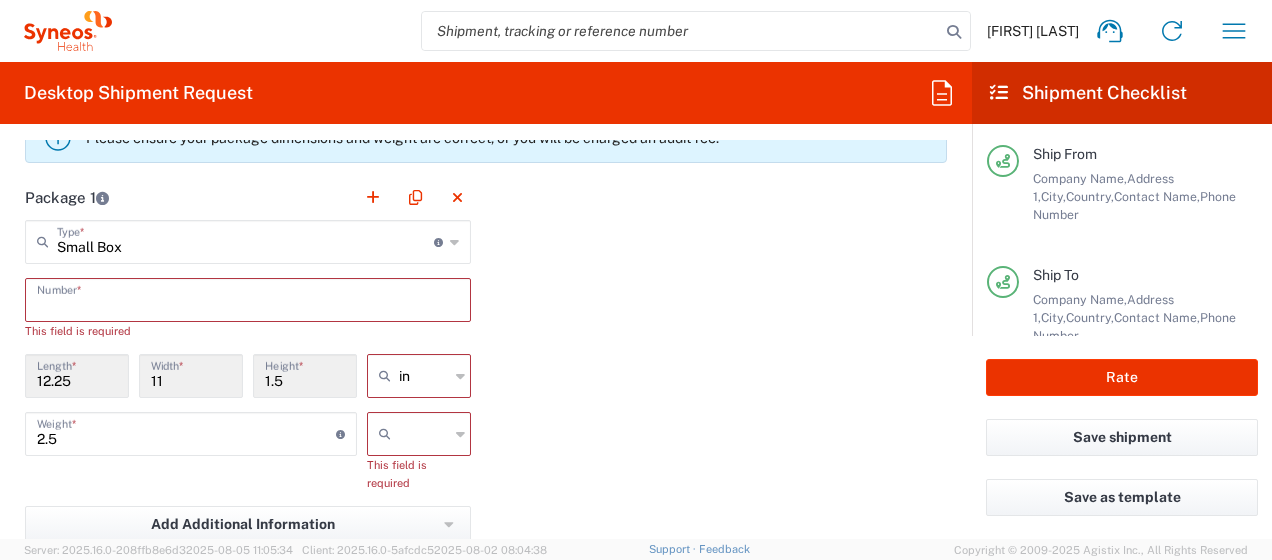 click at bounding box center [248, 298] 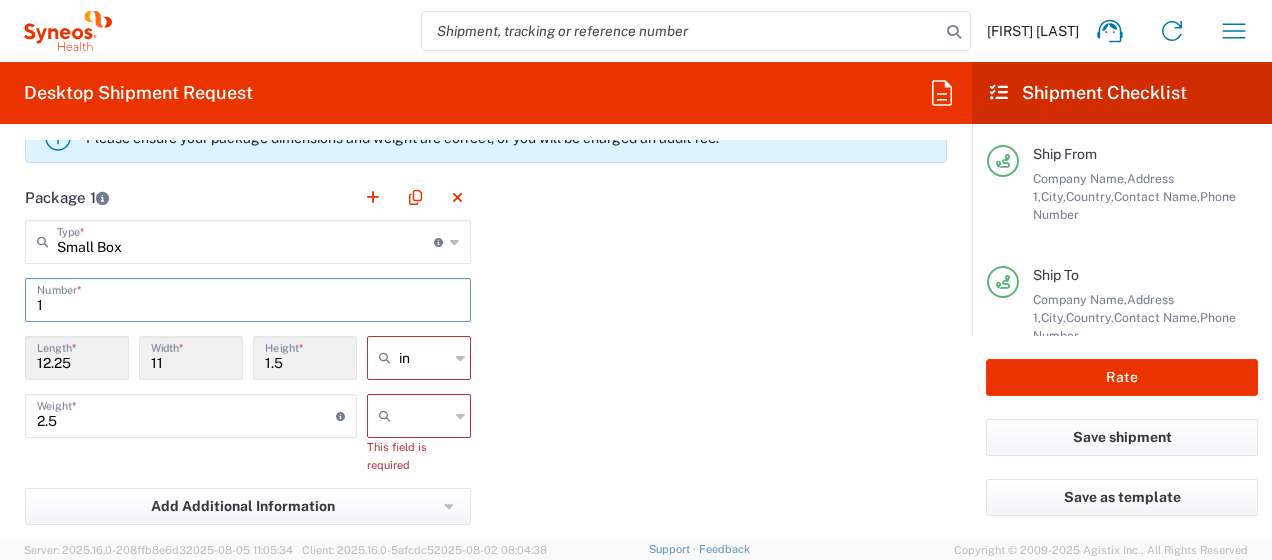 type on "1" 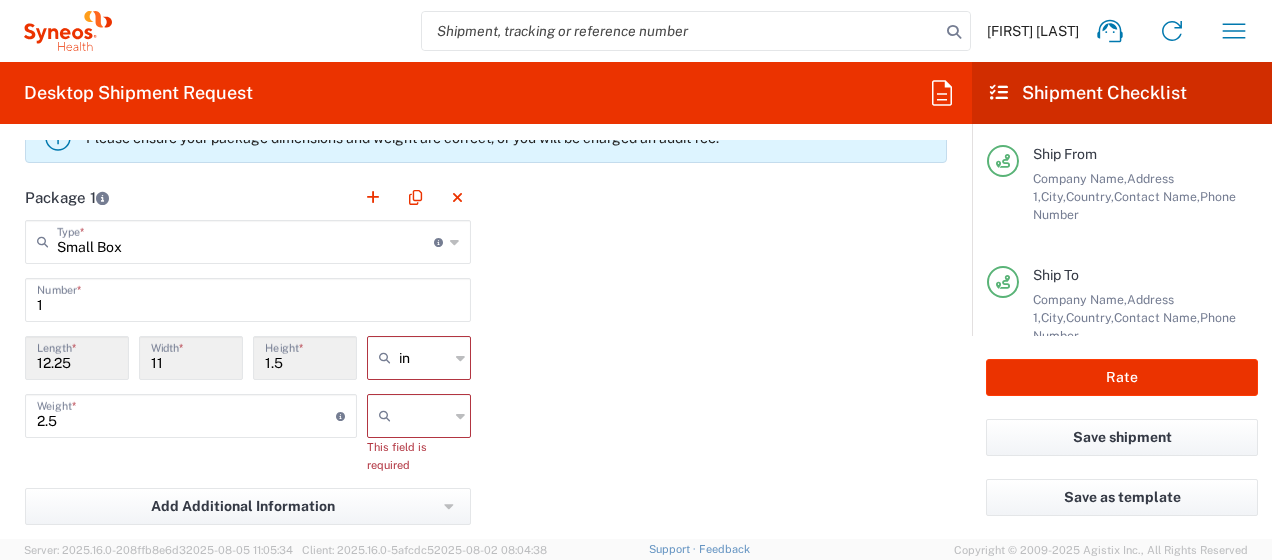 click on "in" 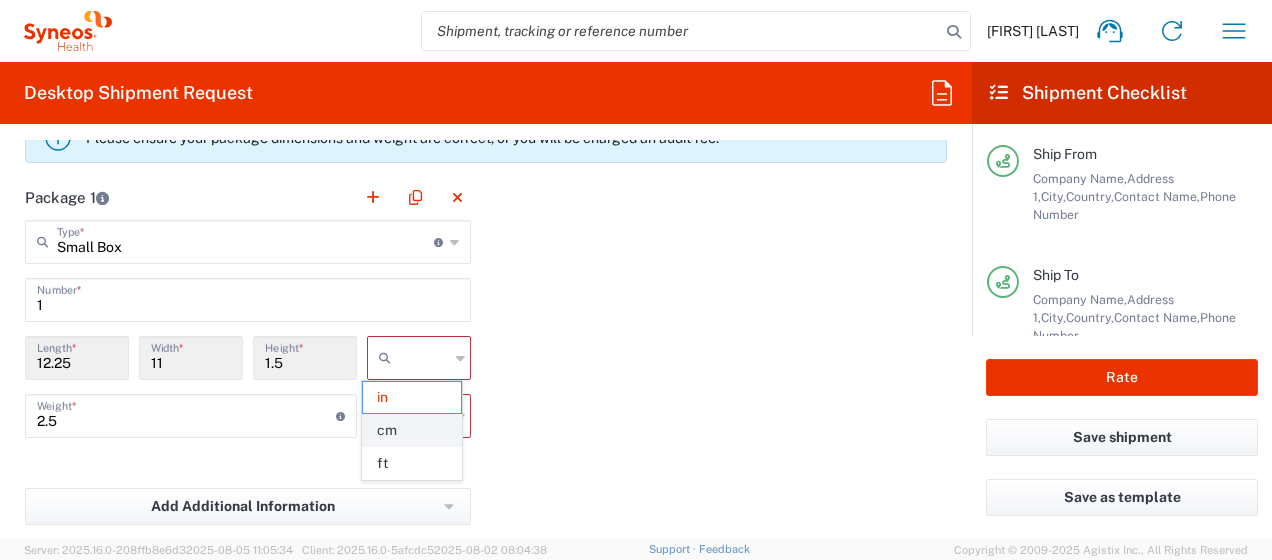 click on "cm" 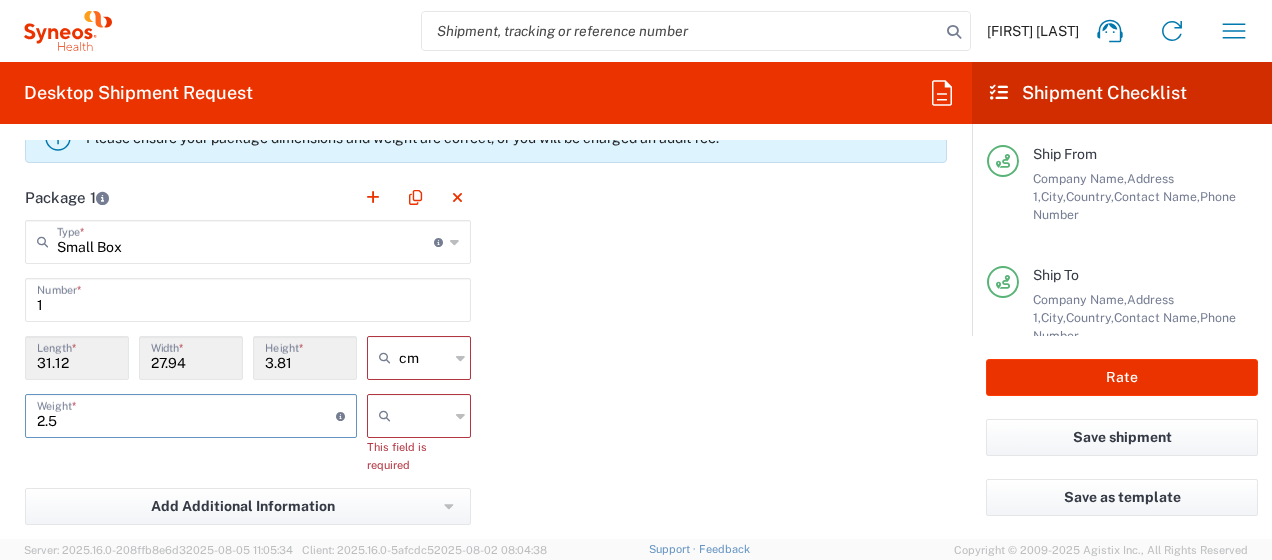 drag, startPoint x: 67, startPoint y: 422, endPoint x: -4, endPoint y: 404, distance: 73.24616 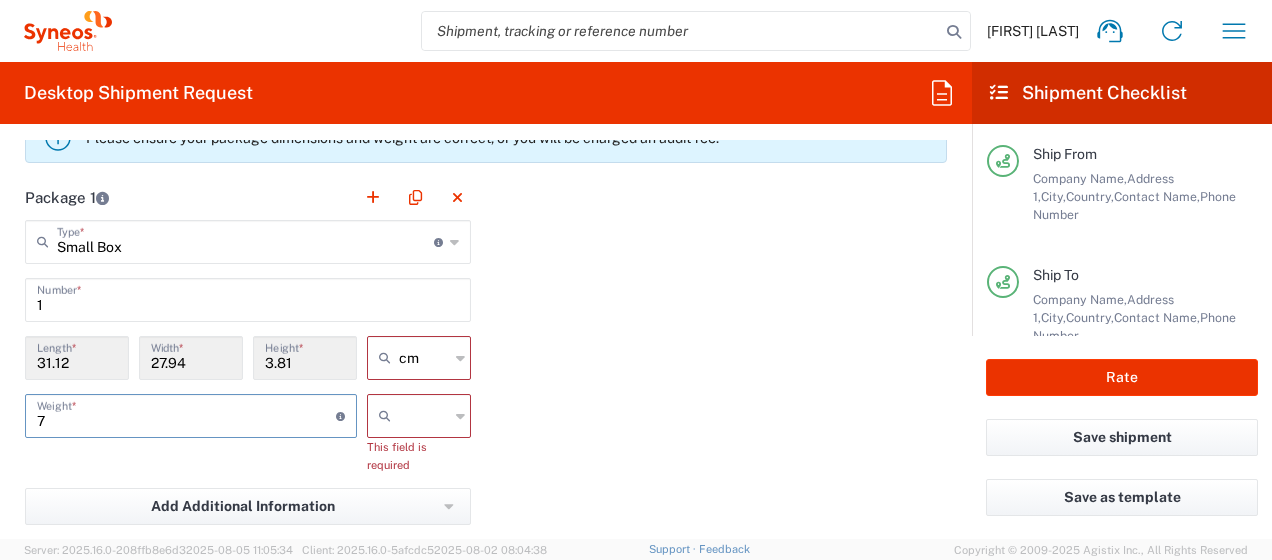 type on "7" 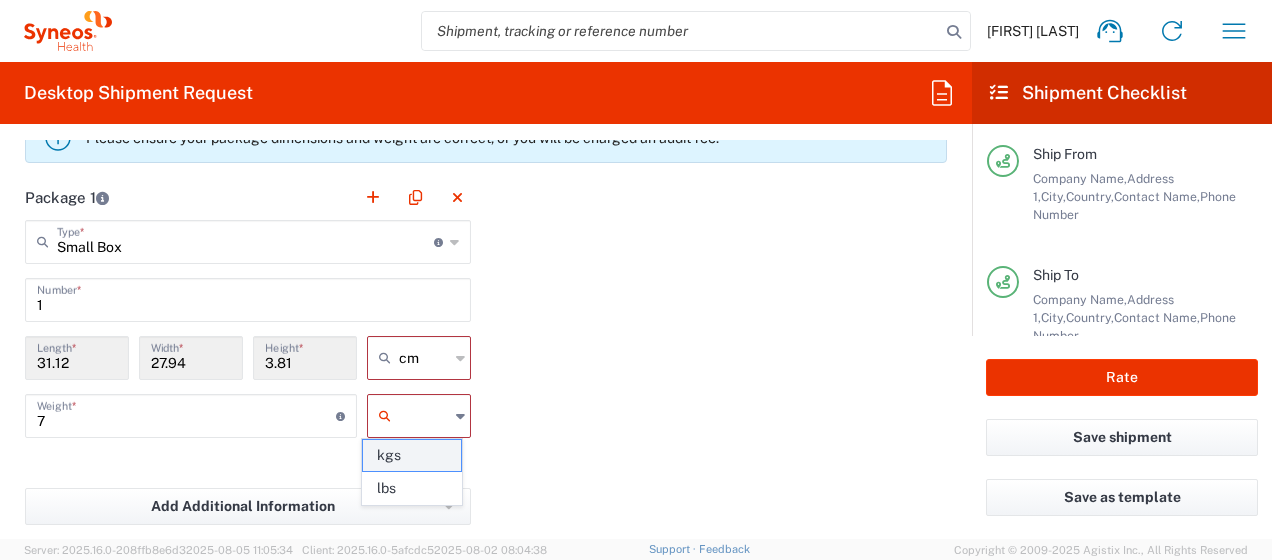 click on "kgs" 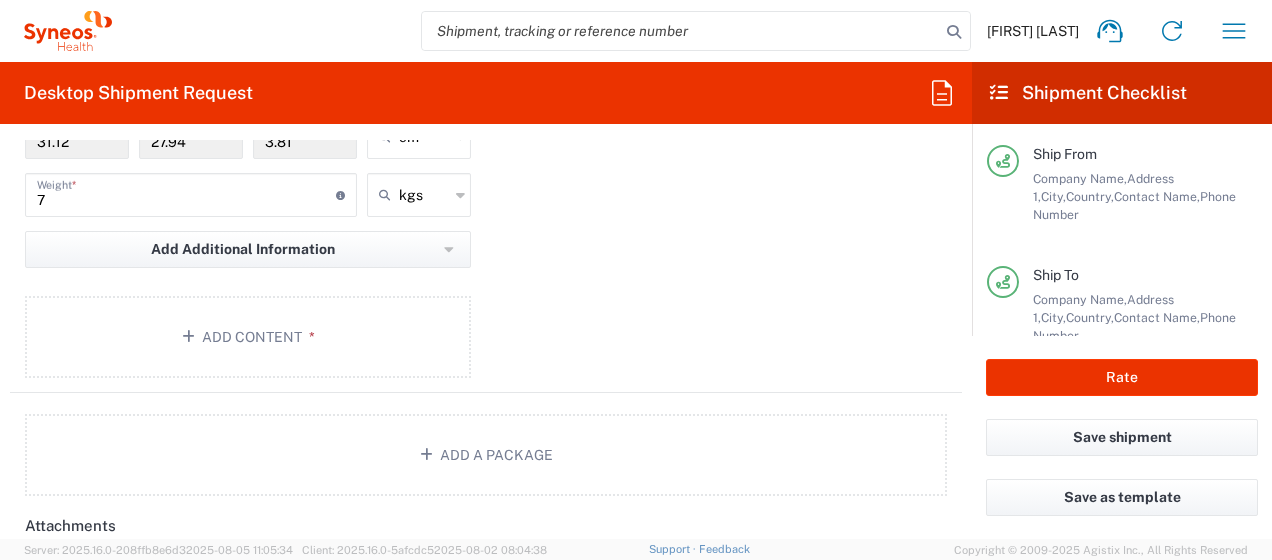 scroll, scrollTop: 2149, scrollLeft: 0, axis: vertical 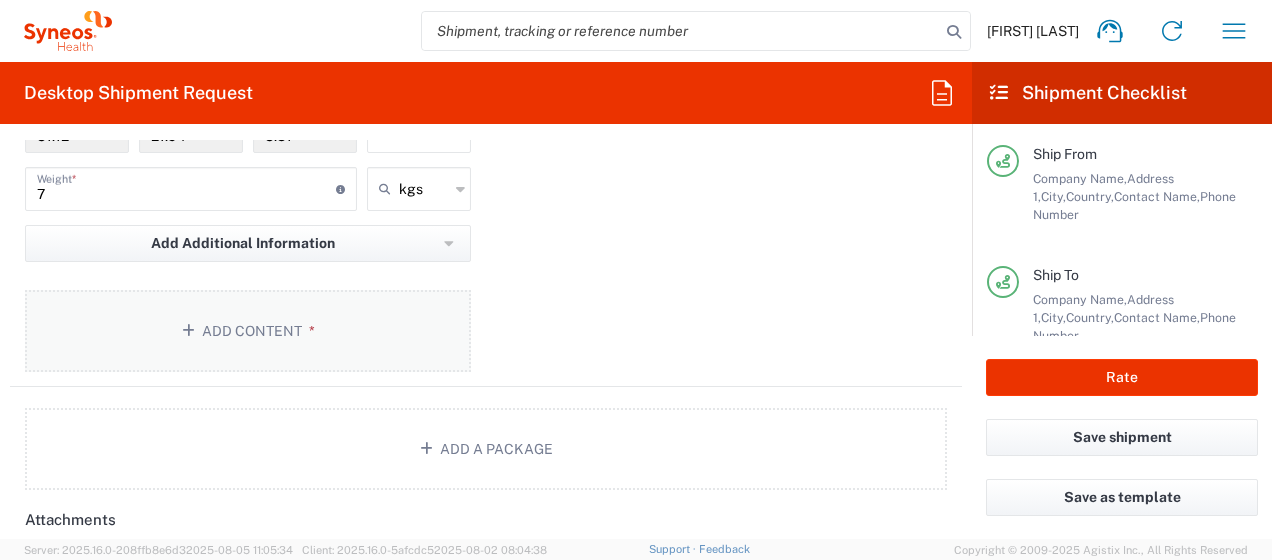 click on "Add Content *" 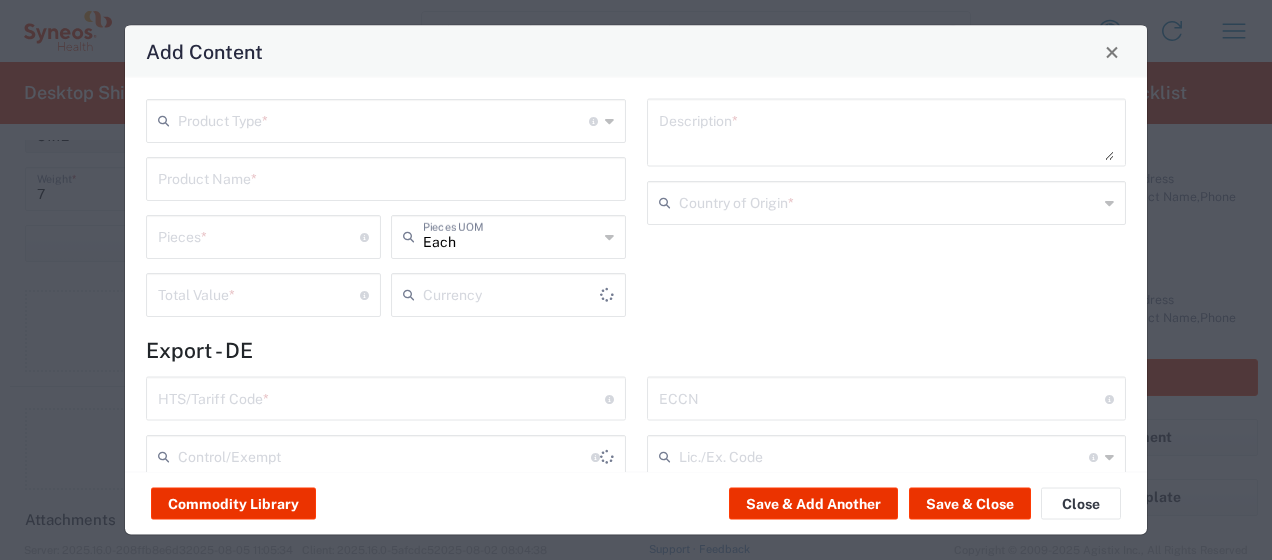 type on "US Dollar" 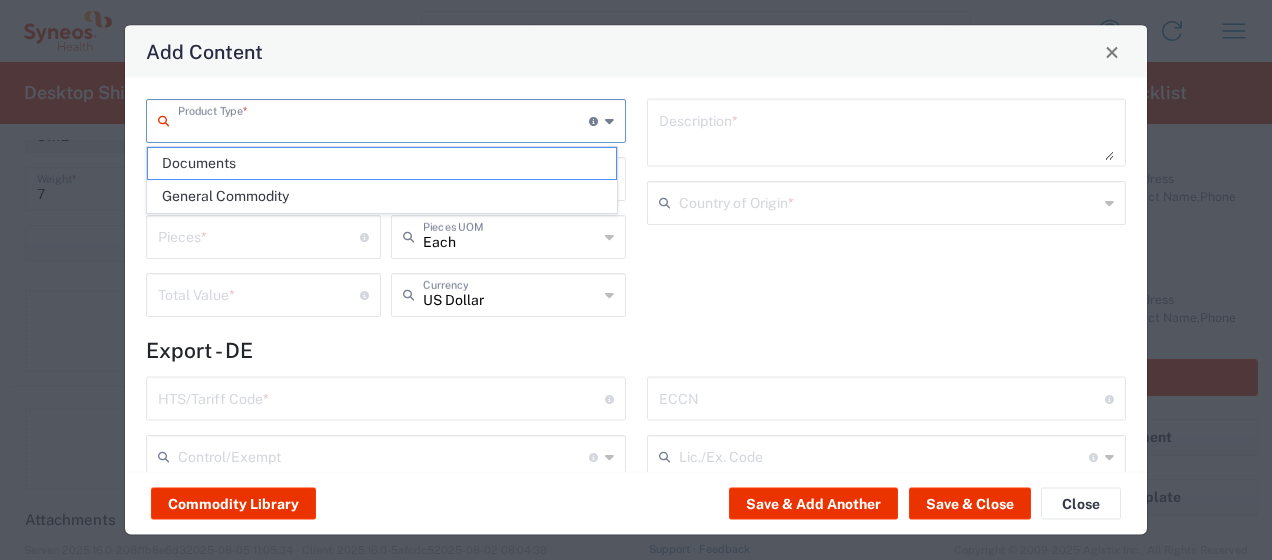 click at bounding box center (383, 119) 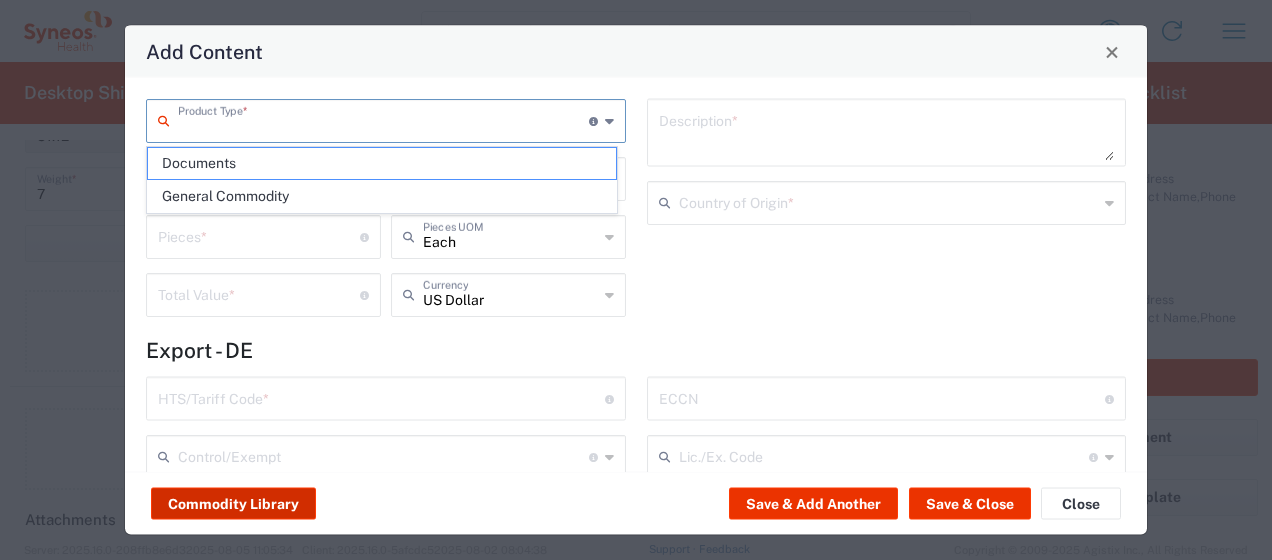 click on "Commodity Library" 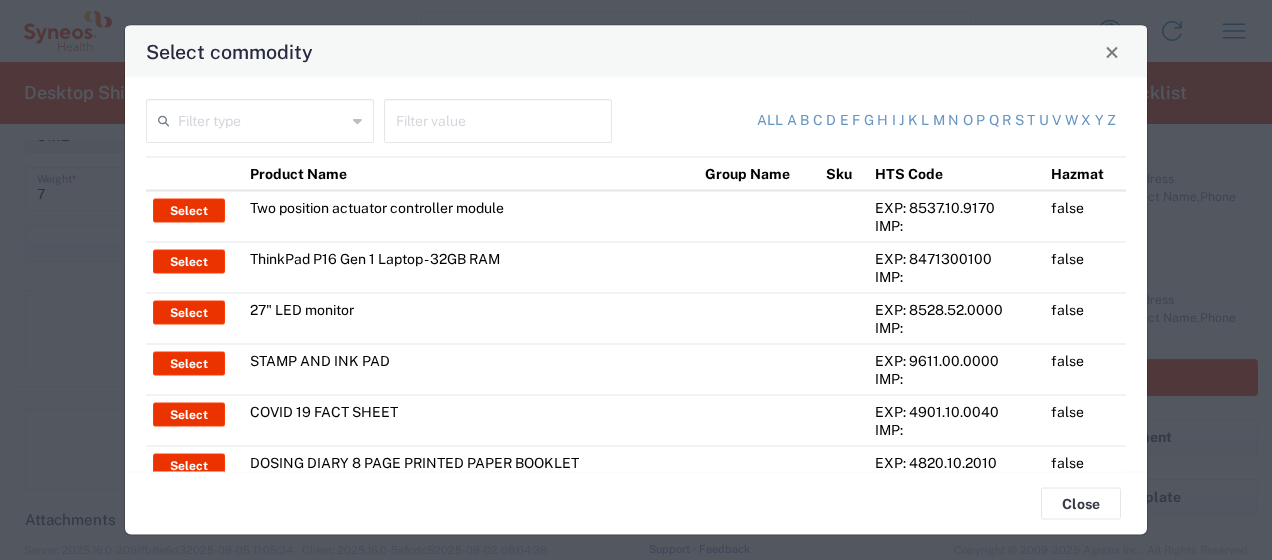 click at bounding box center (498, 119) 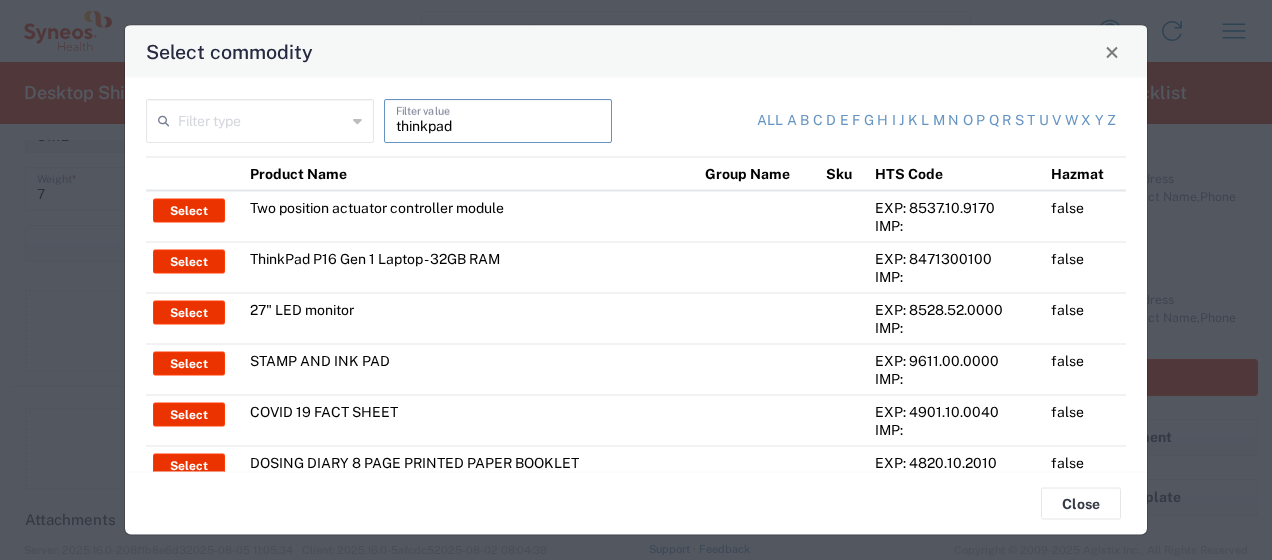 type on "thinkpad" 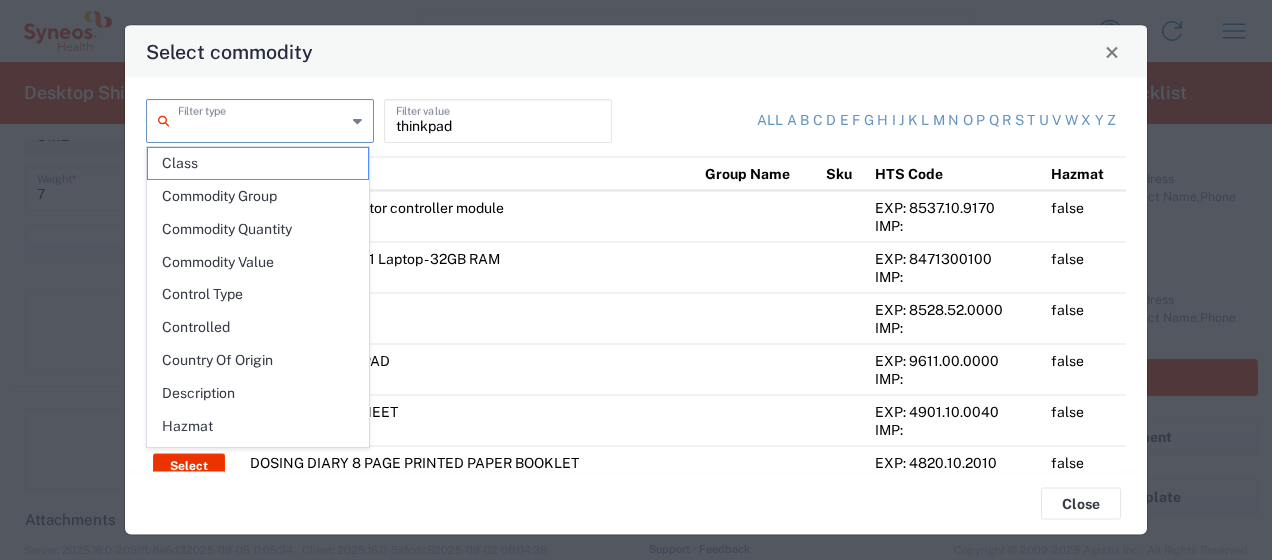 click at bounding box center (262, 119) 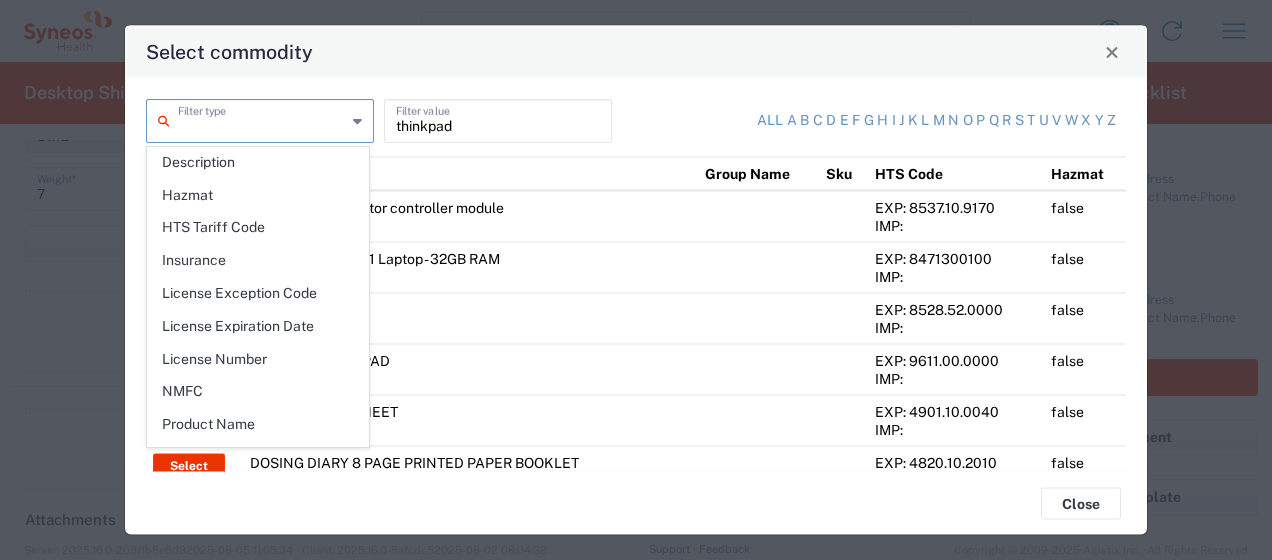 scroll, scrollTop: 278, scrollLeft: 0, axis: vertical 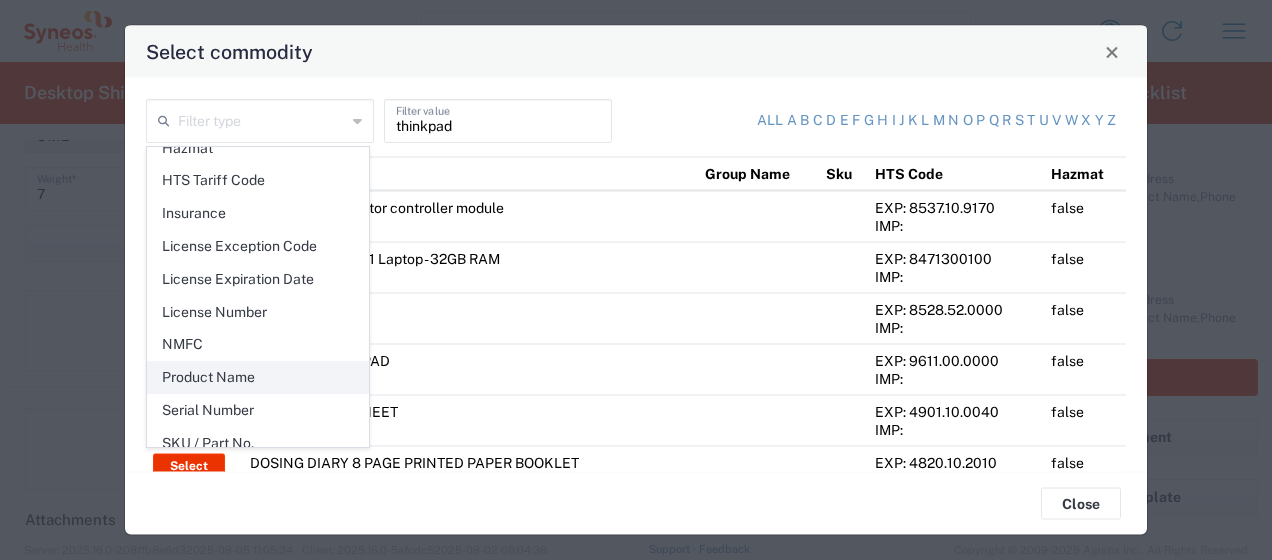 click on "Product Name" 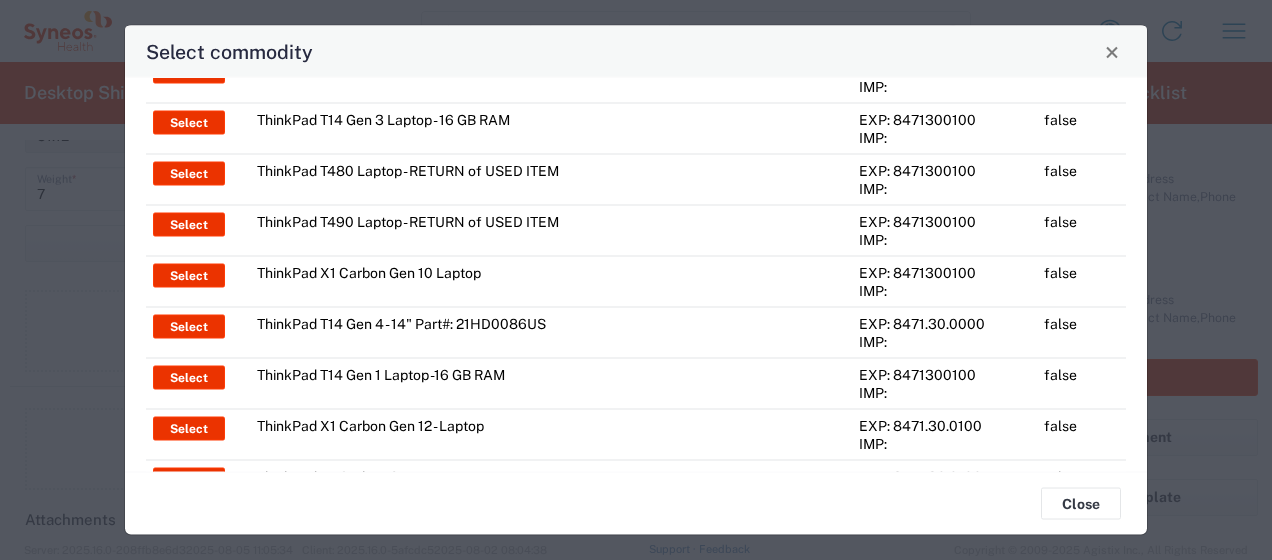 scroll, scrollTop: 250, scrollLeft: 0, axis: vertical 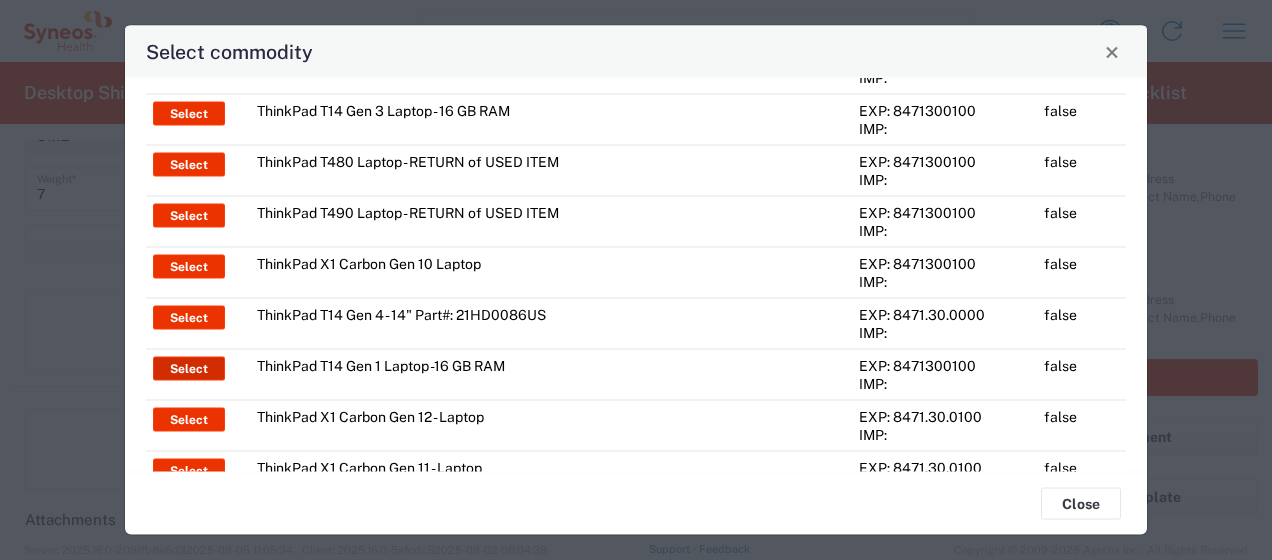 click on "Select" 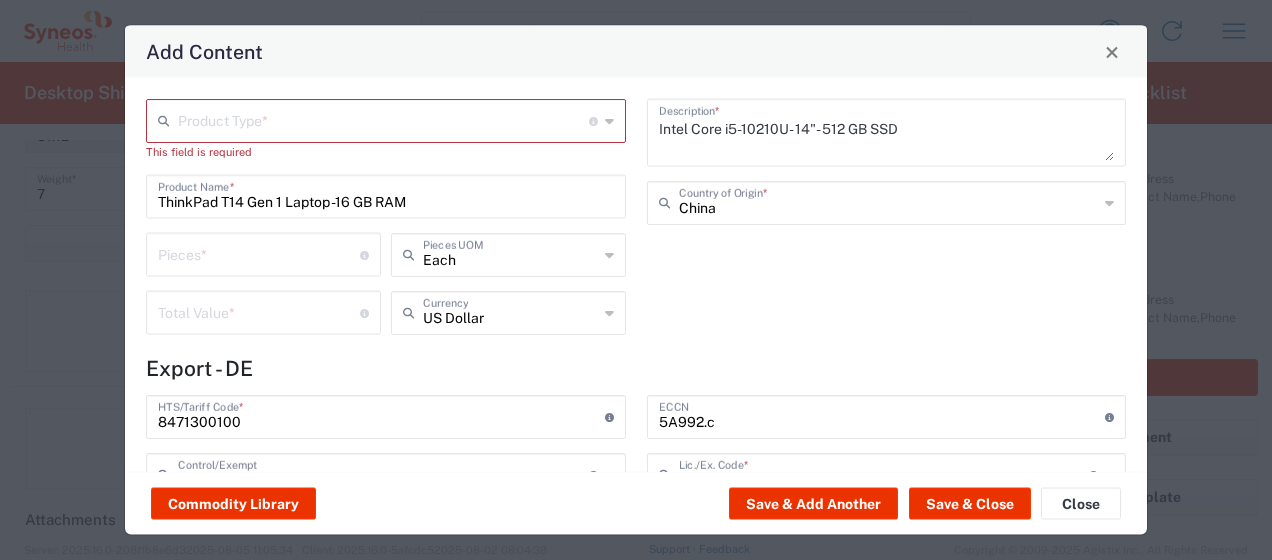 type on "NLR - No License Required" 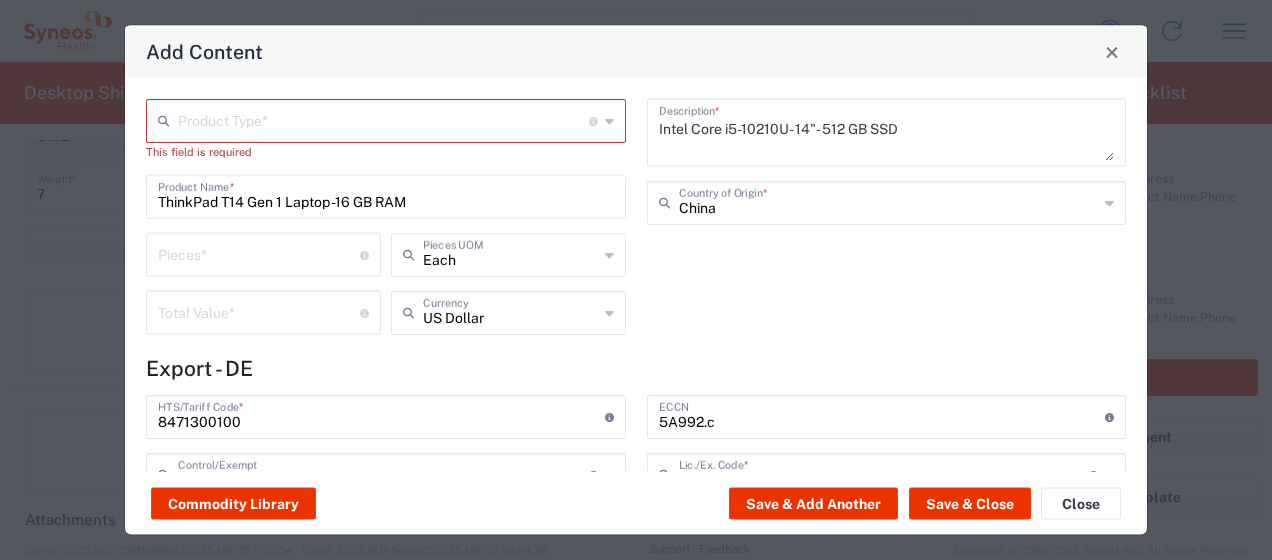 click at bounding box center [383, 119] 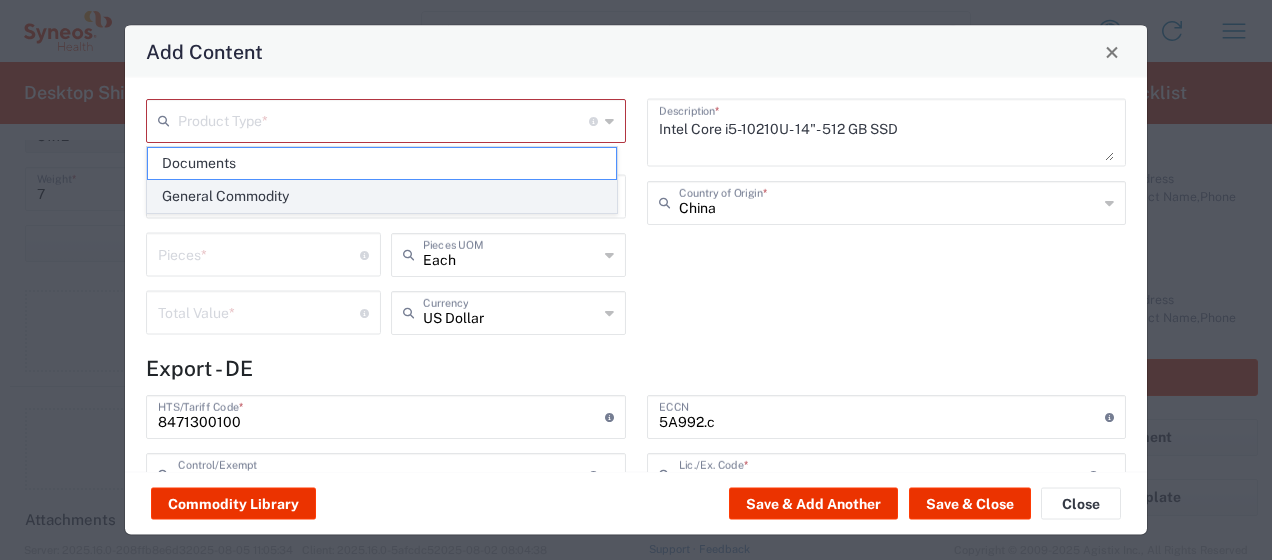 click on "General Commodity" 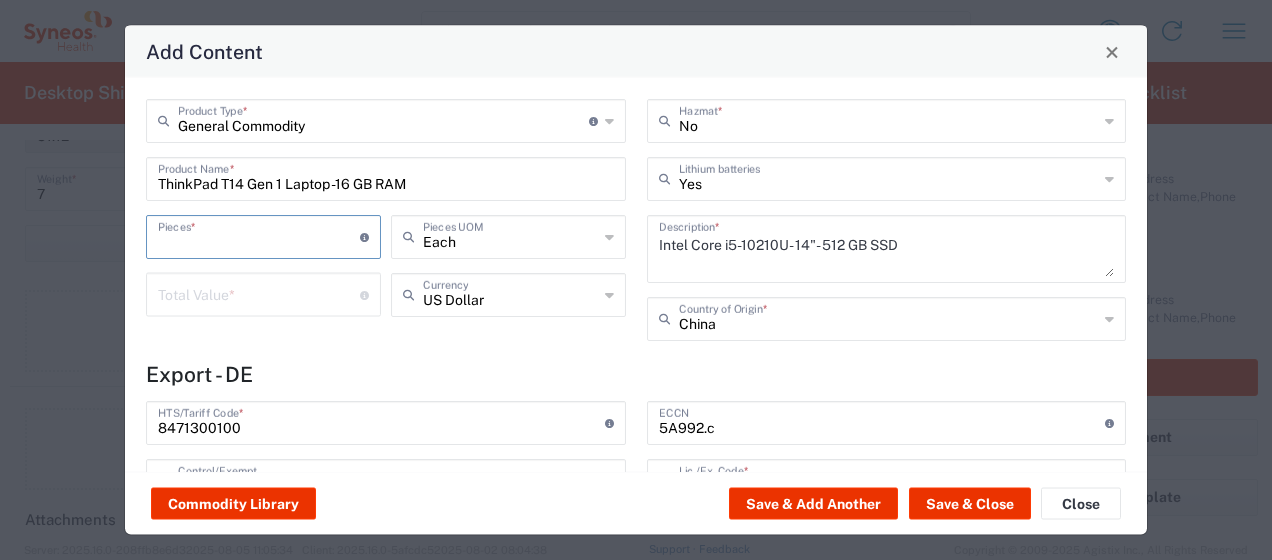 click at bounding box center [259, 235] 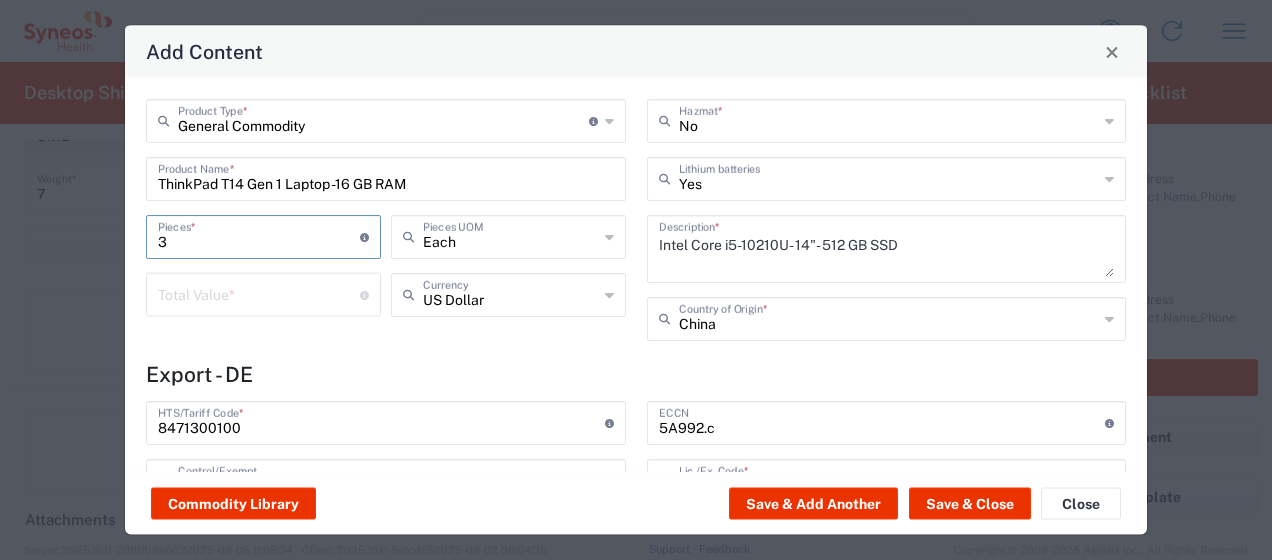 type on "3" 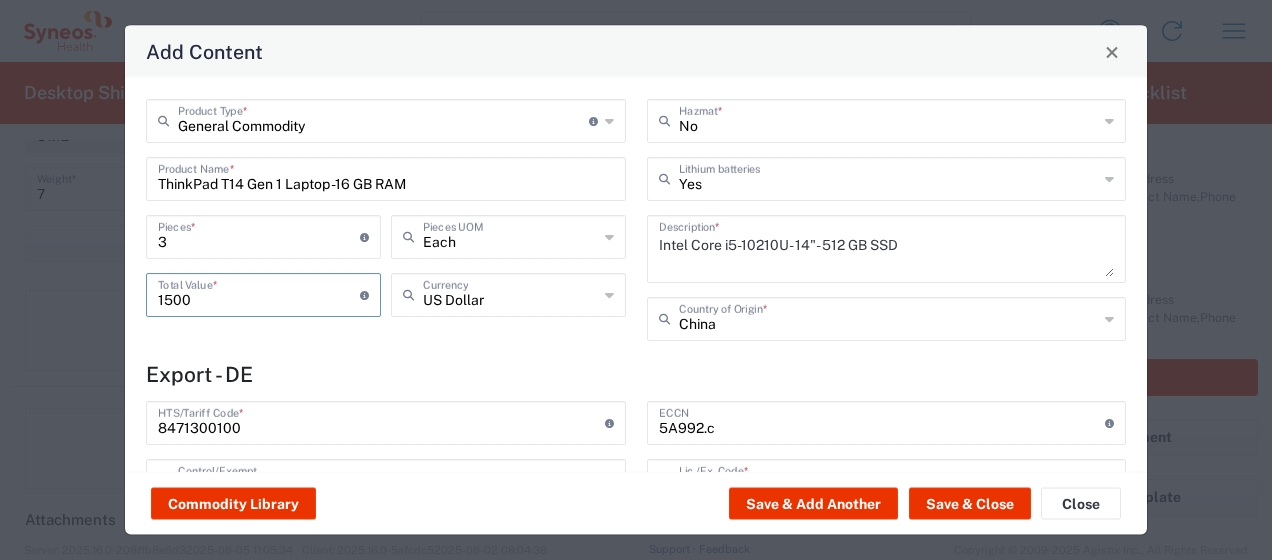 type on "1500" 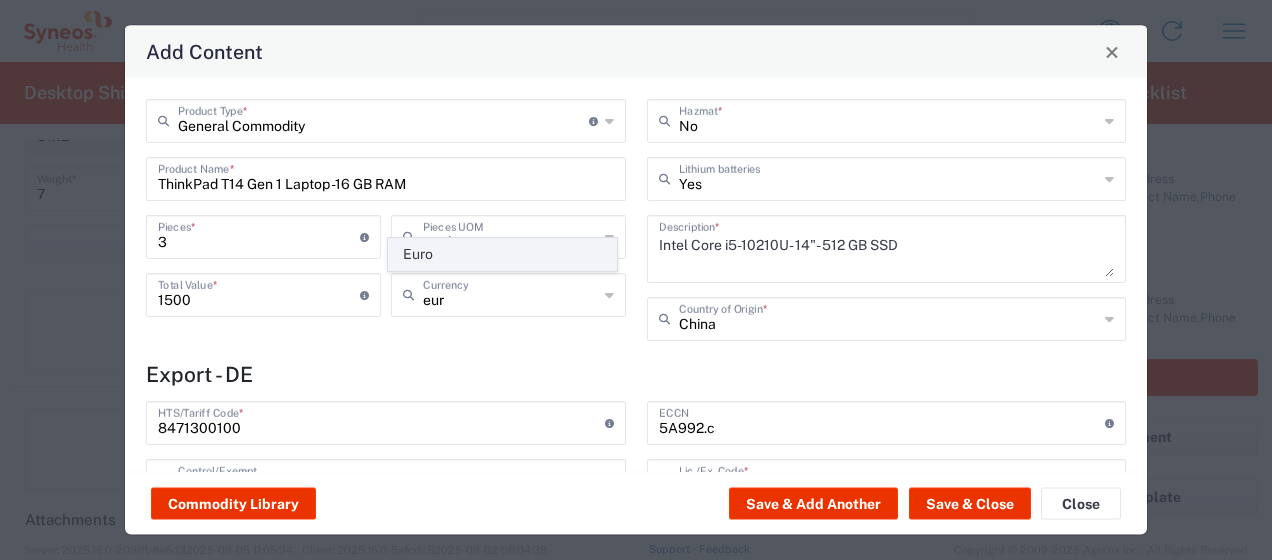 click on "Euro" 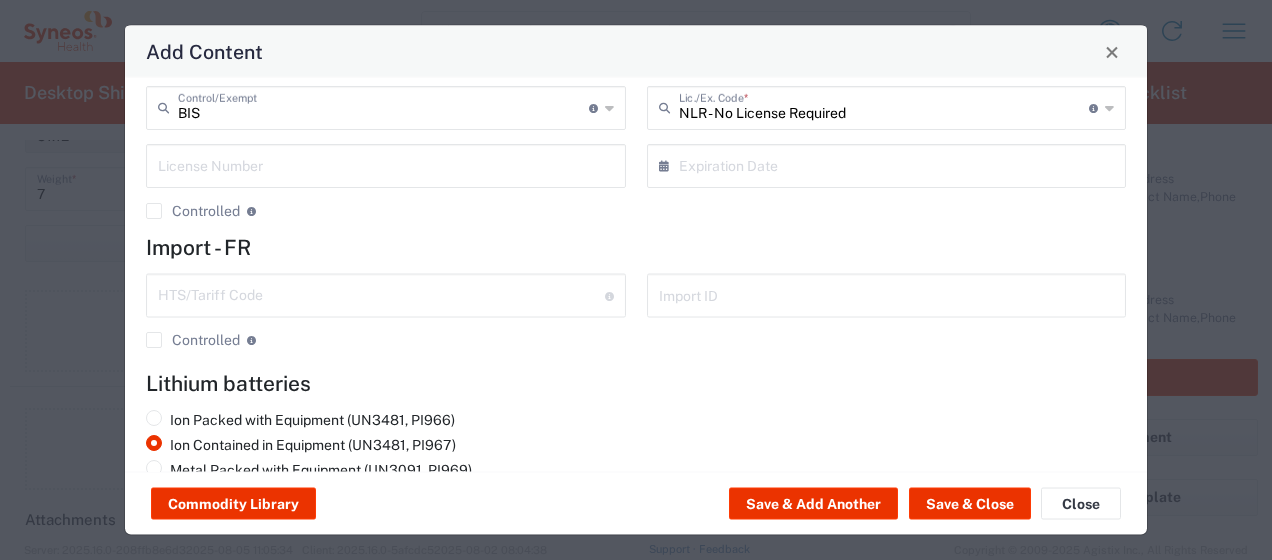 scroll, scrollTop: 428, scrollLeft: 0, axis: vertical 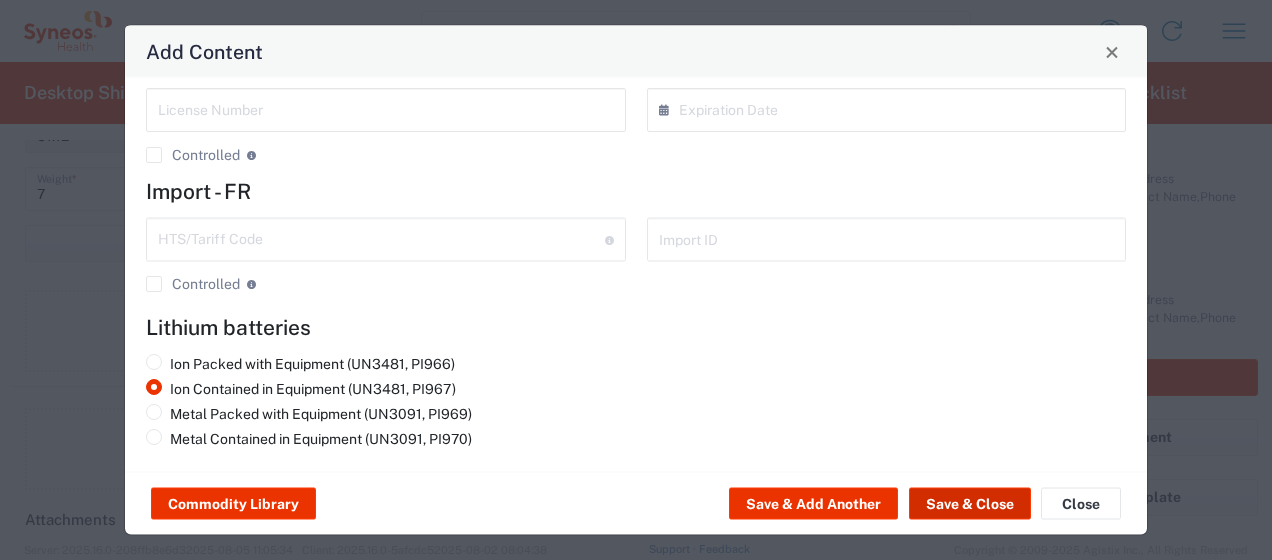 click on "Save & Close" 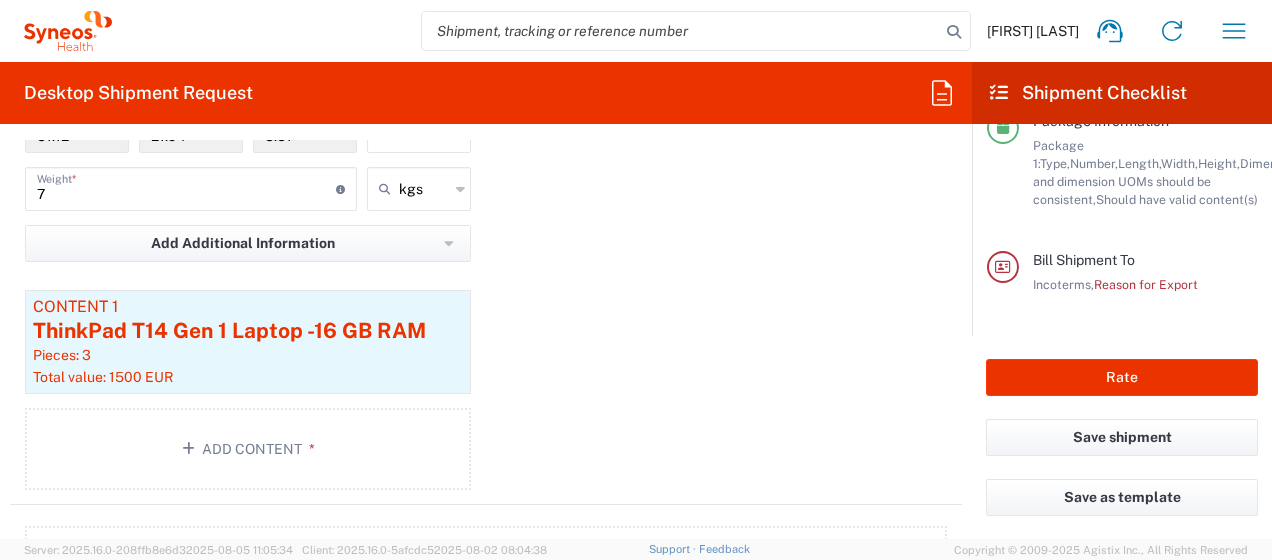 scroll, scrollTop: 517, scrollLeft: 0, axis: vertical 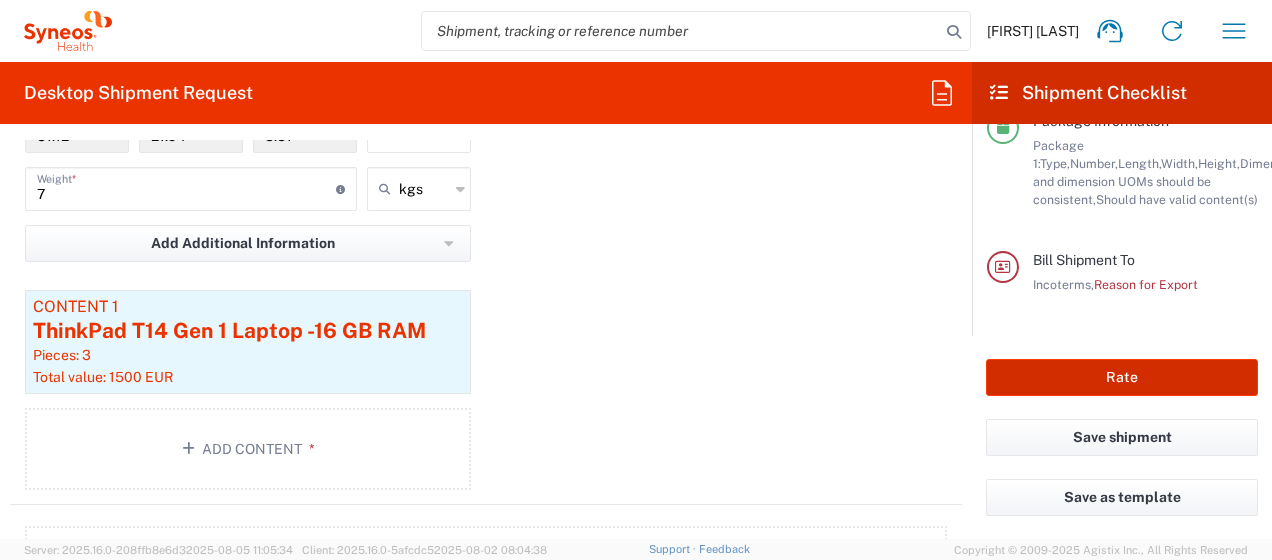 click on "Rate" 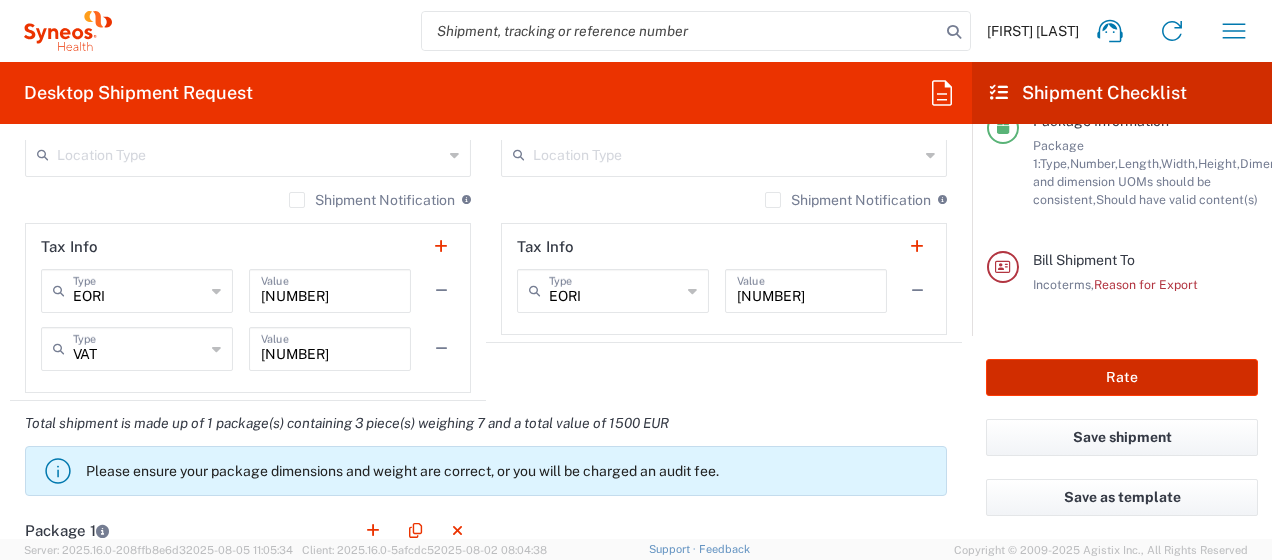 scroll, scrollTop: 1402, scrollLeft: 0, axis: vertical 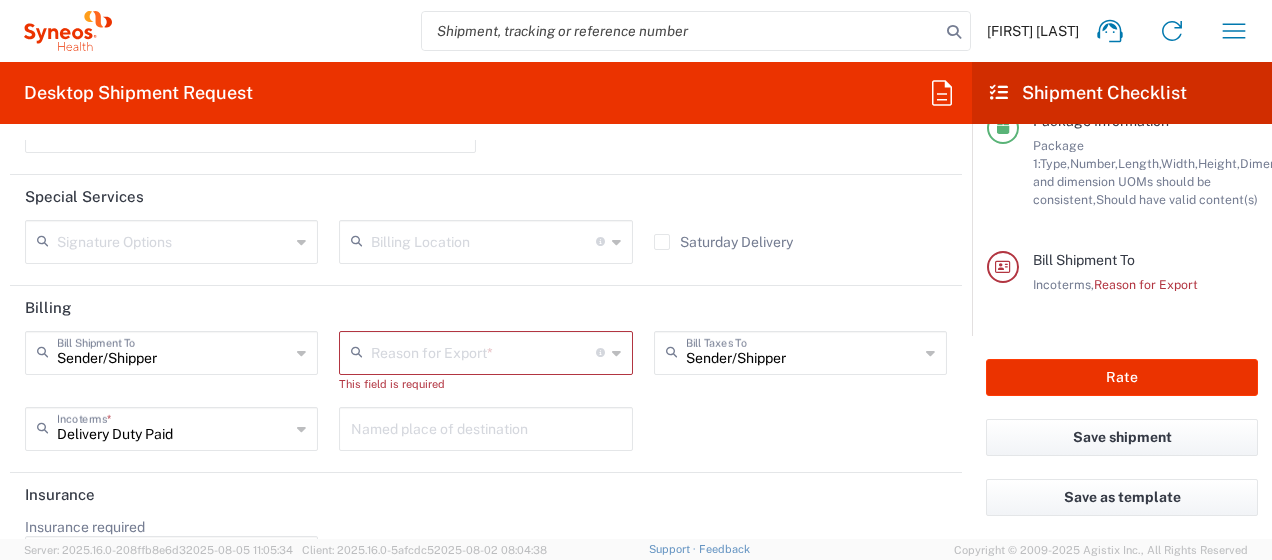 click on "Reason for Export  *" 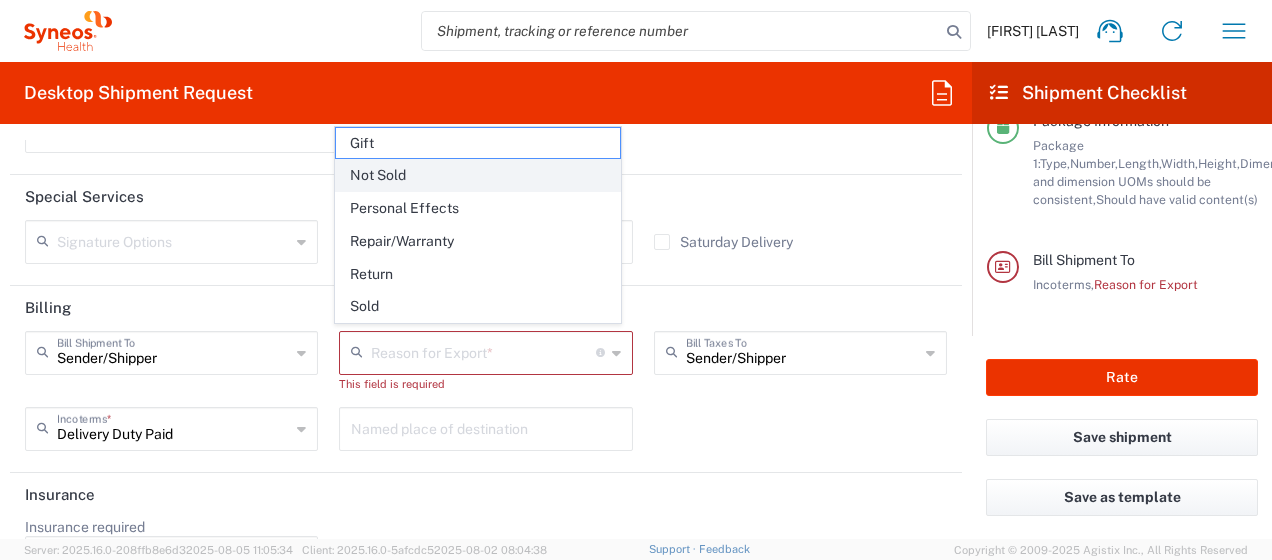 click on "Not Sold" 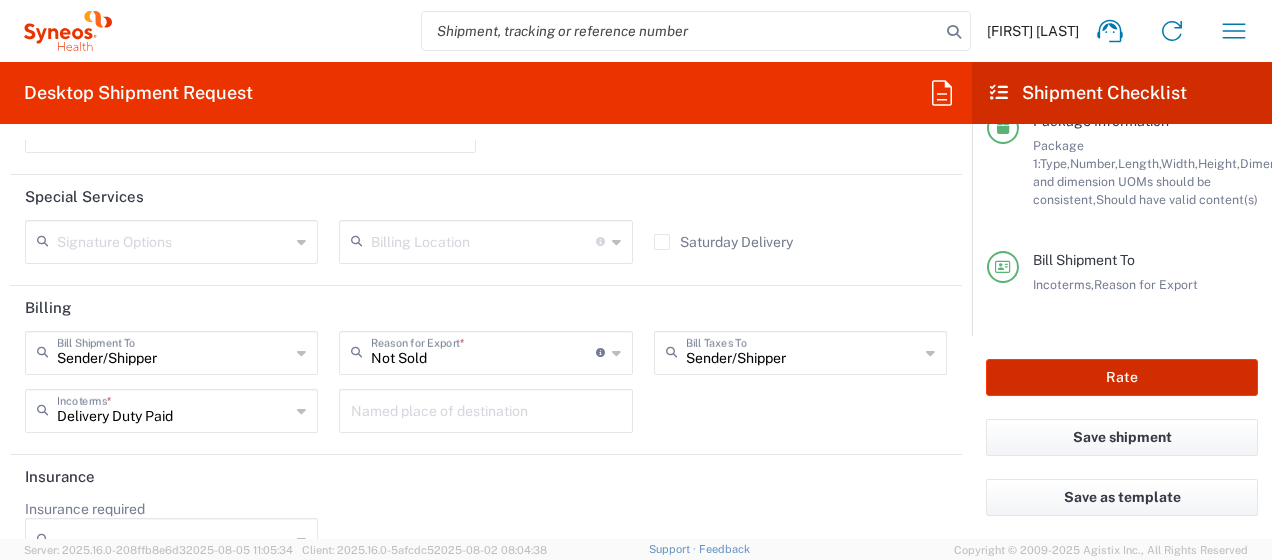 click on "Rate" 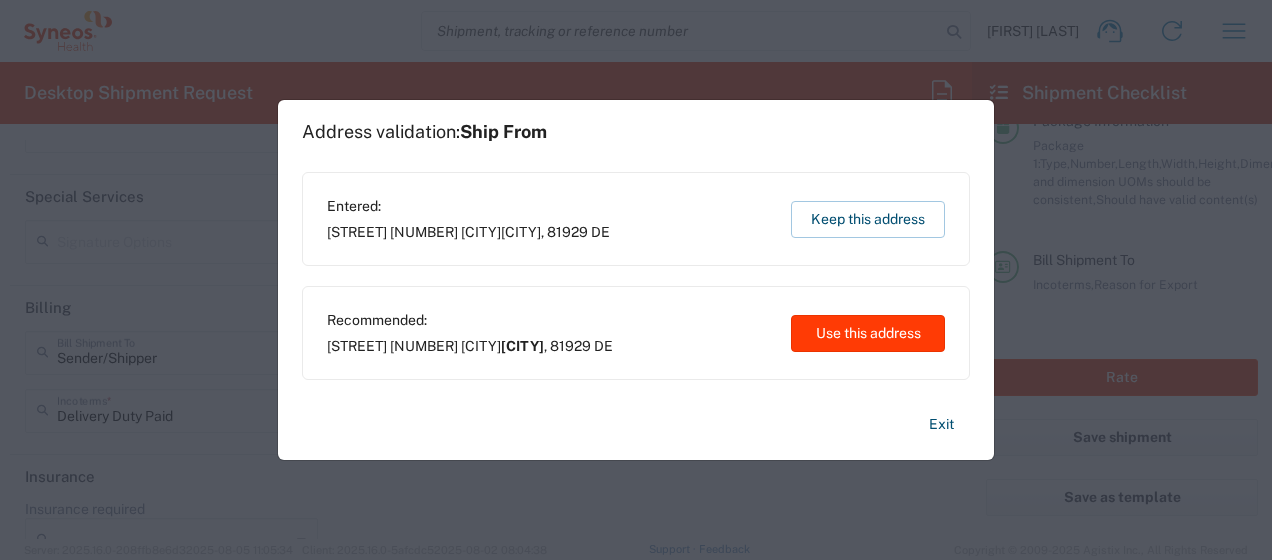 click on "Use this address" 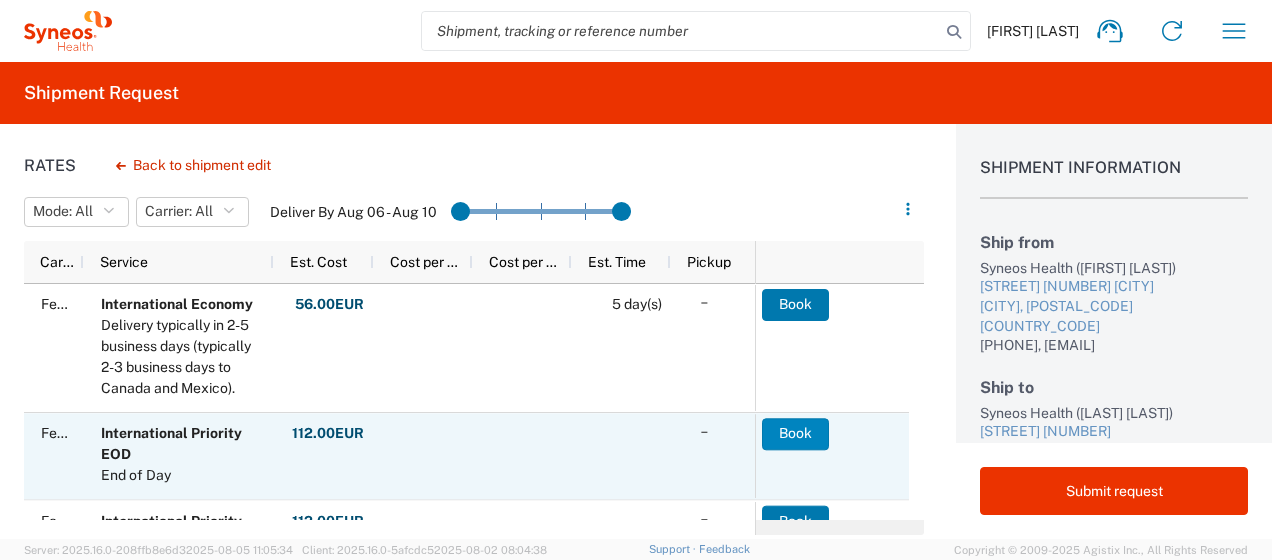 click on "Book" 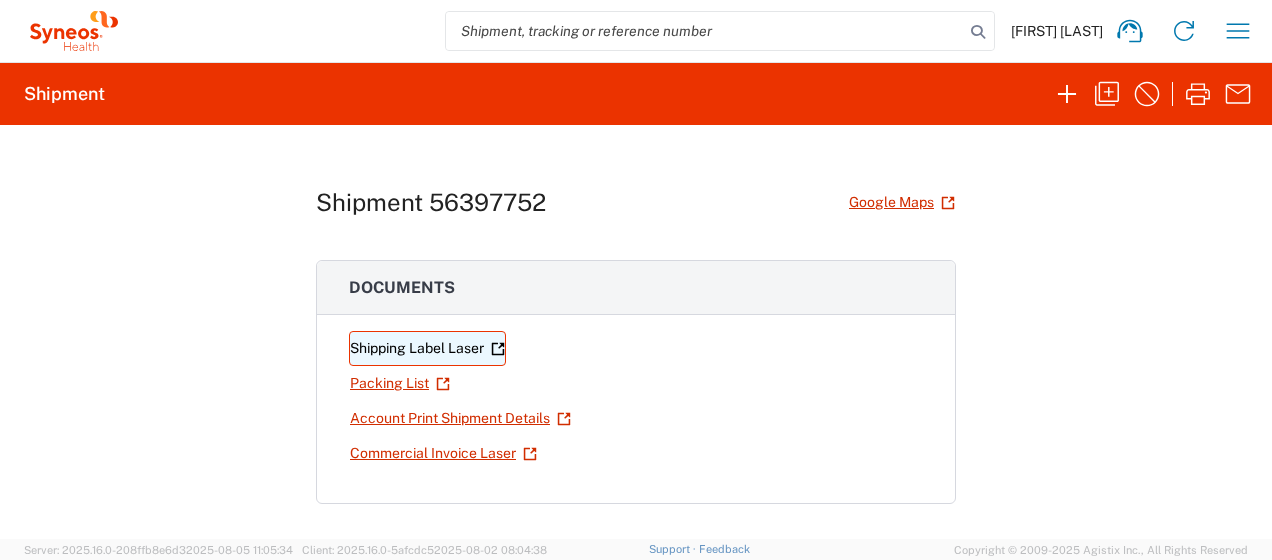 click on "Shipping Label Laser" 